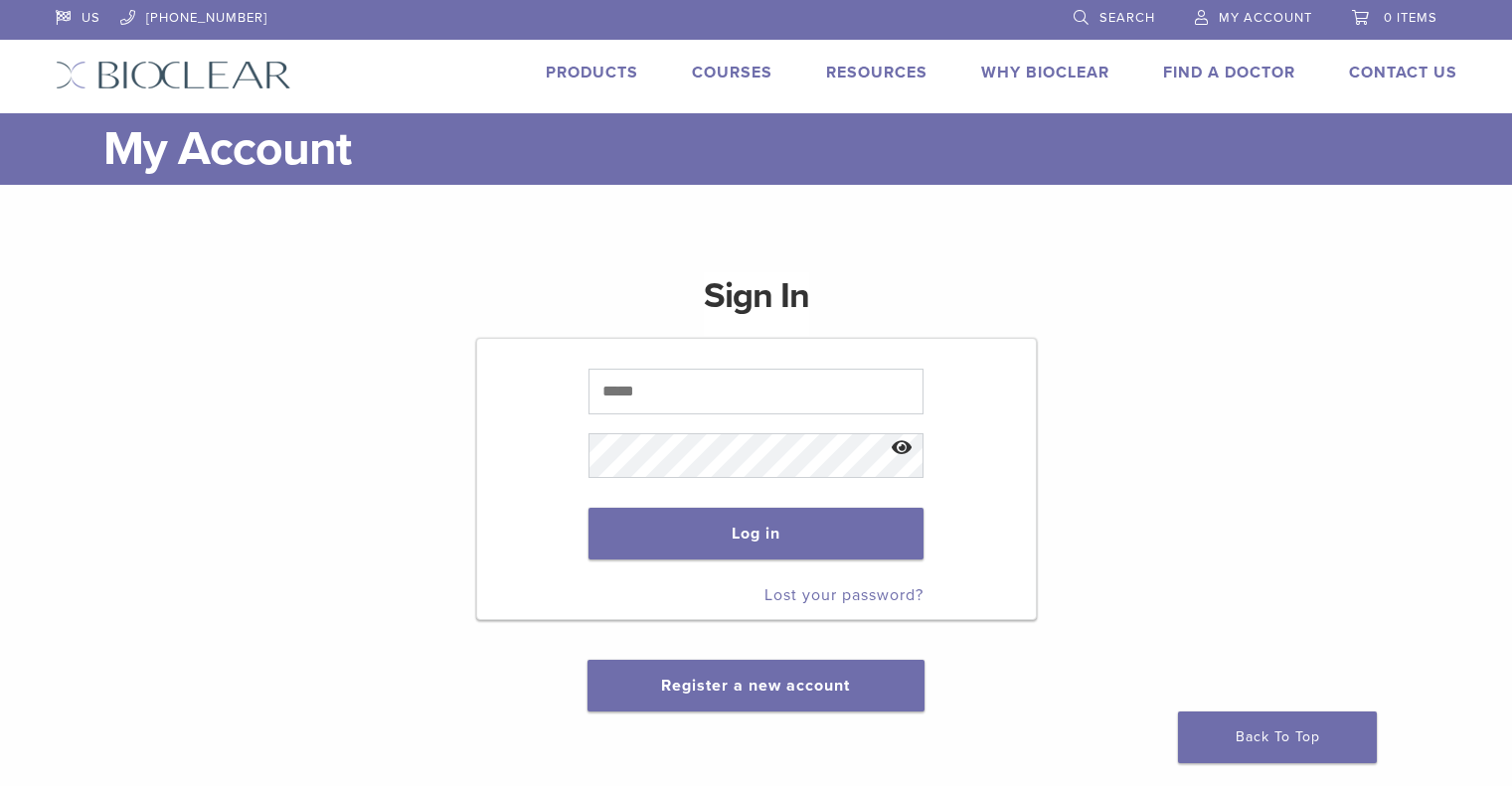 scroll, scrollTop: 0, scrollLeft: 0, axis: both 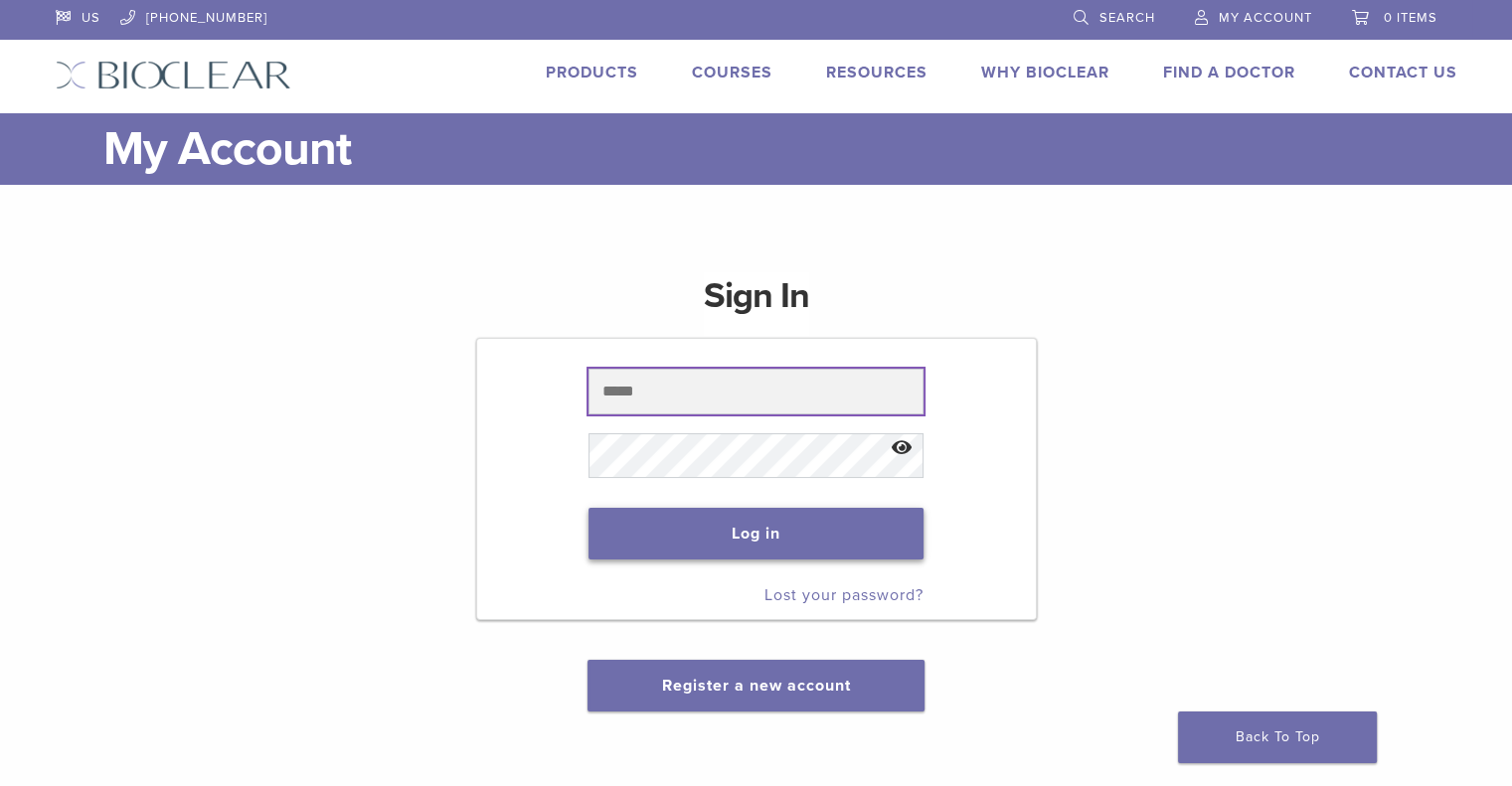 type on "**********" 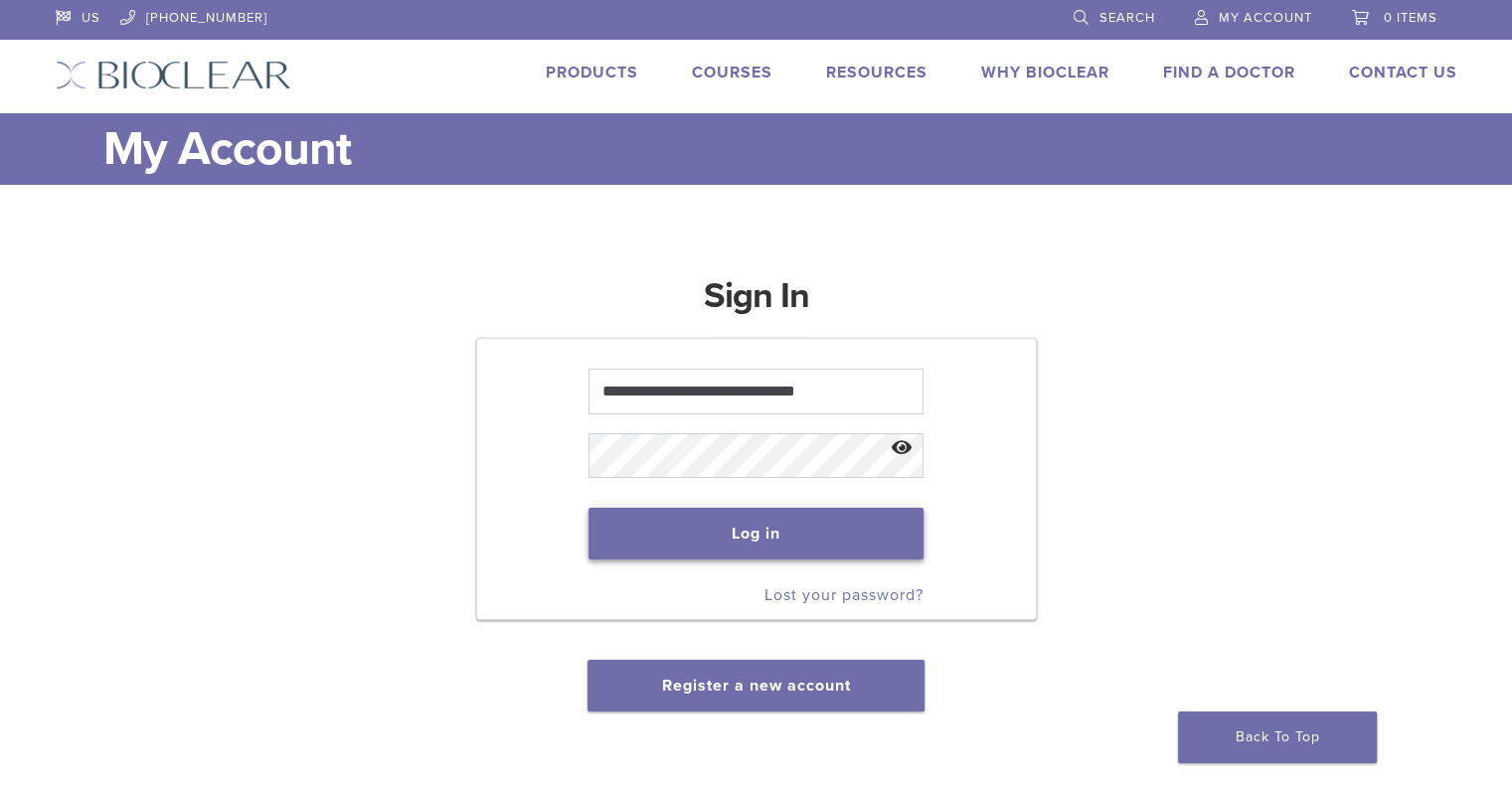 click on "Log in" at bounding box center (756, 534) 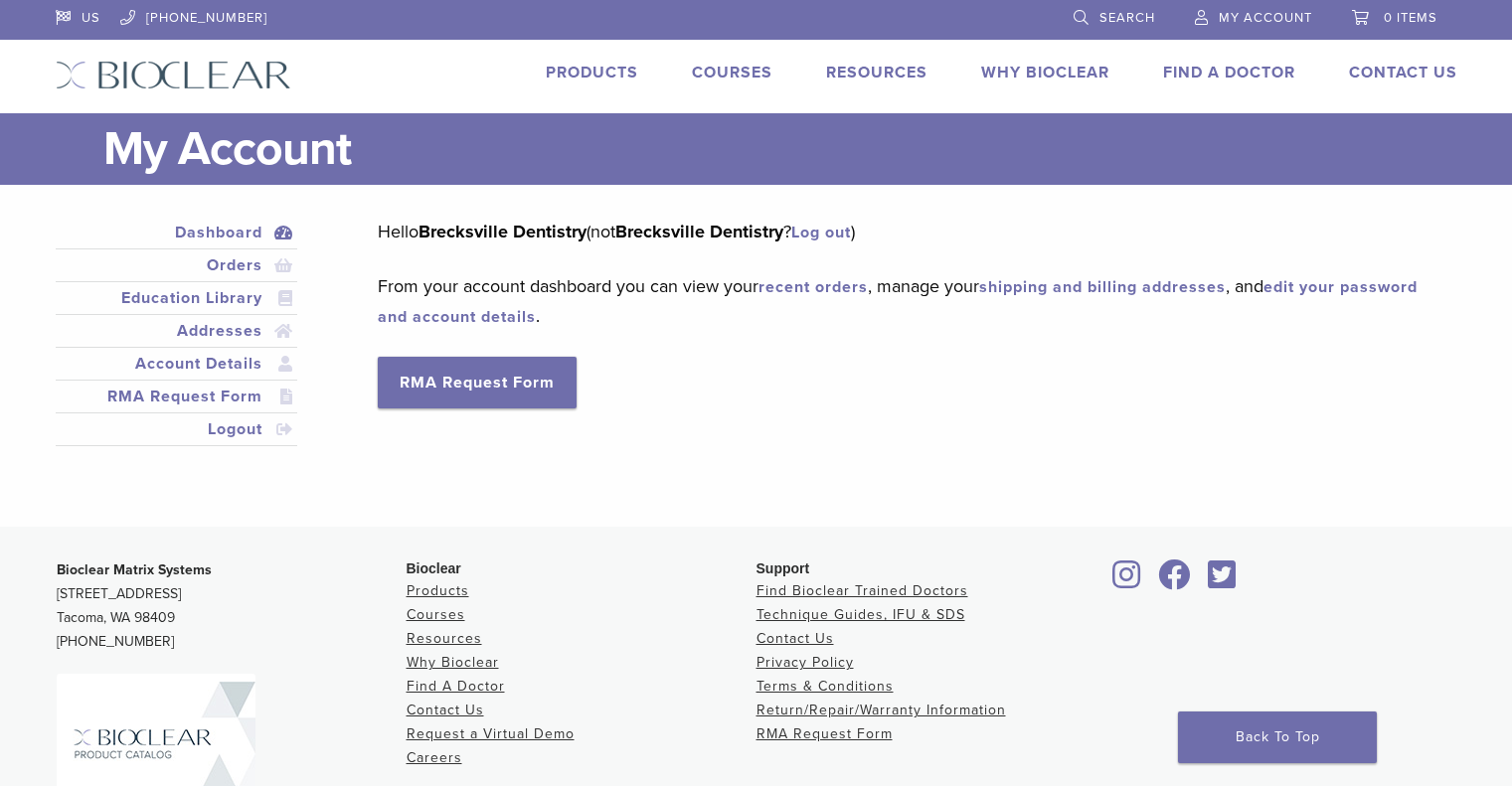 scroll, scrollTop: 0, scrollLeft: 0, axis: both 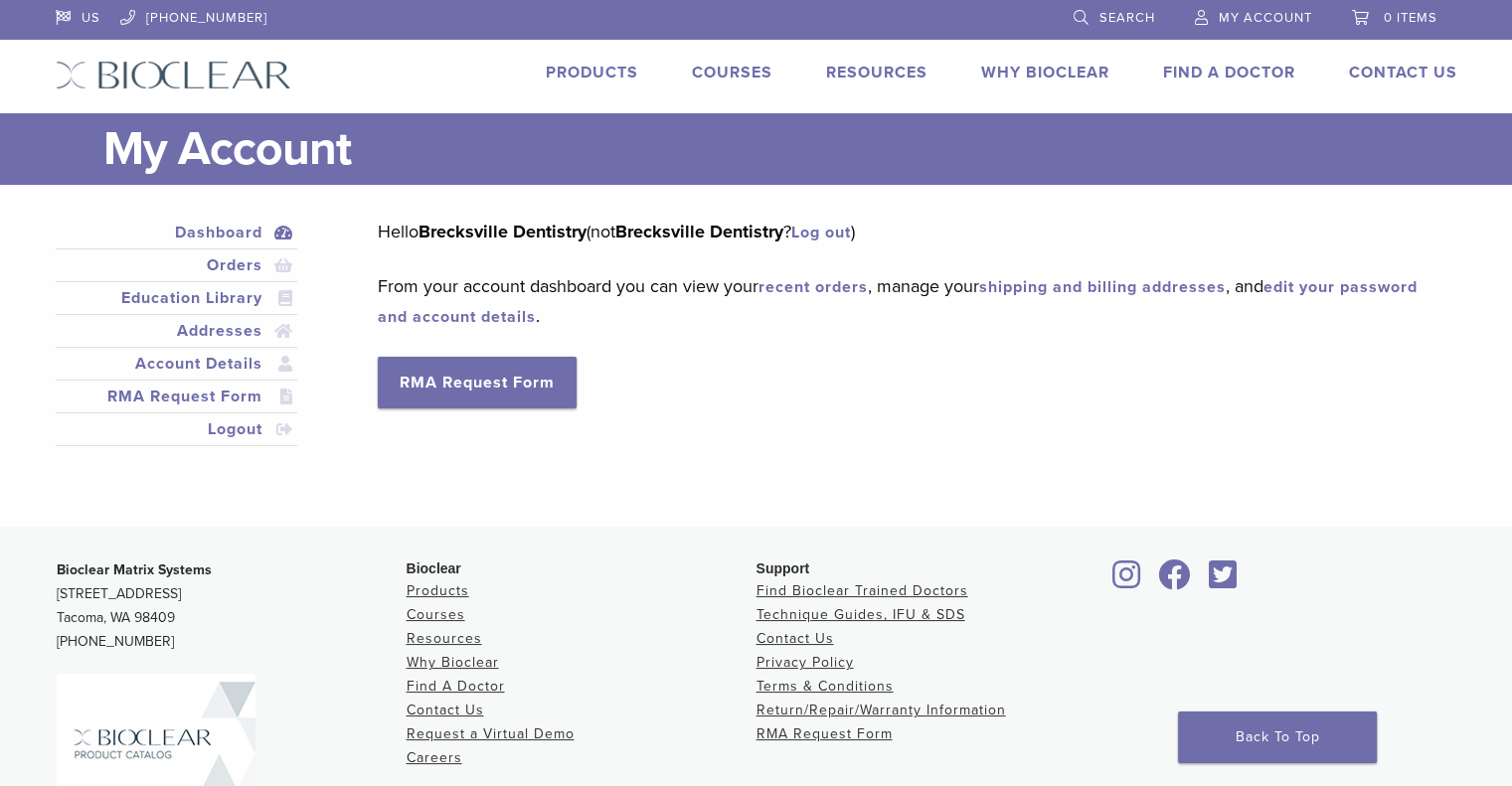 click on "My Account" at bounding box center (1265, 18) 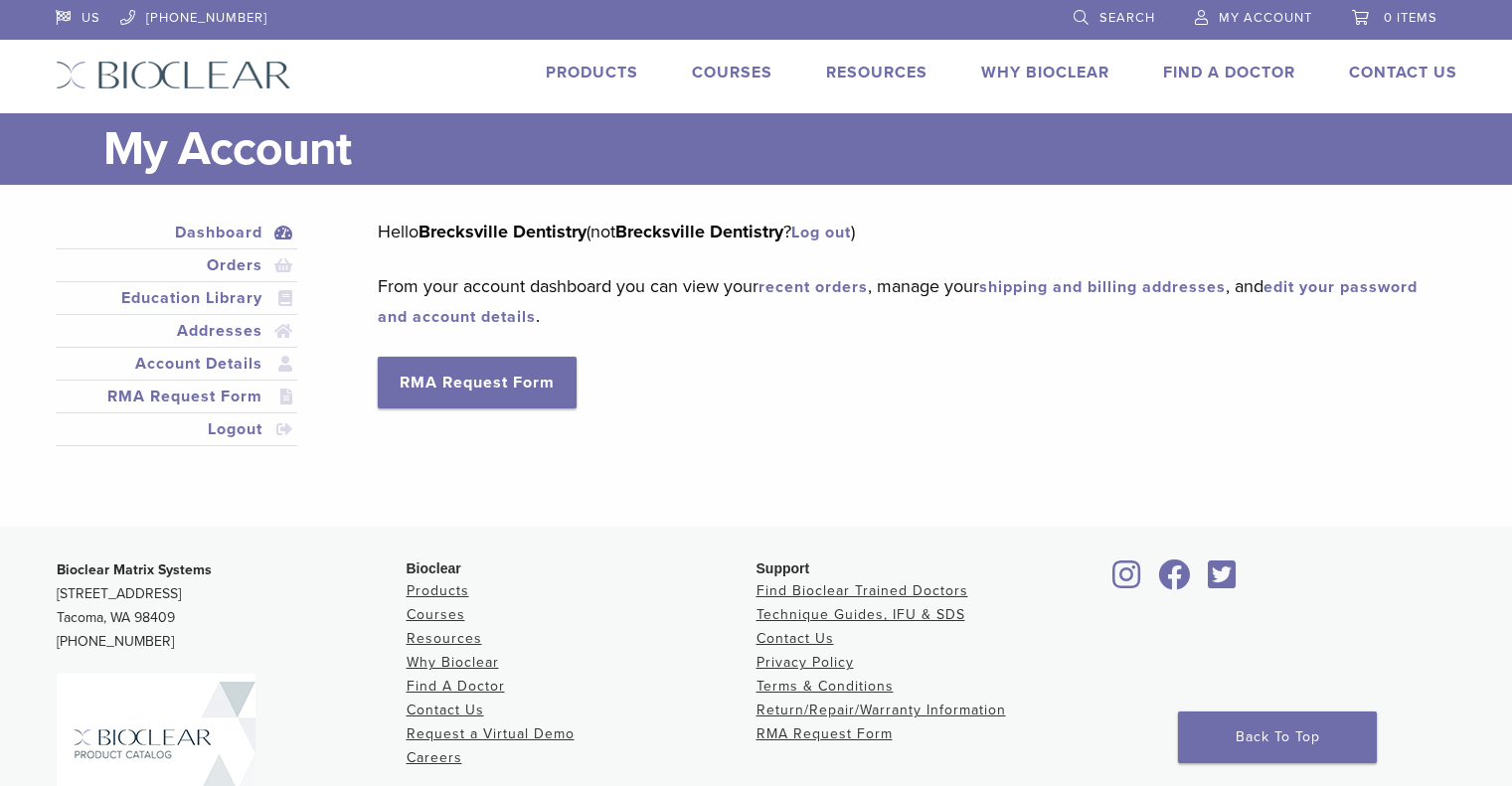 scroll, scrollTop: 0, scrollLeft: 0, axis: both 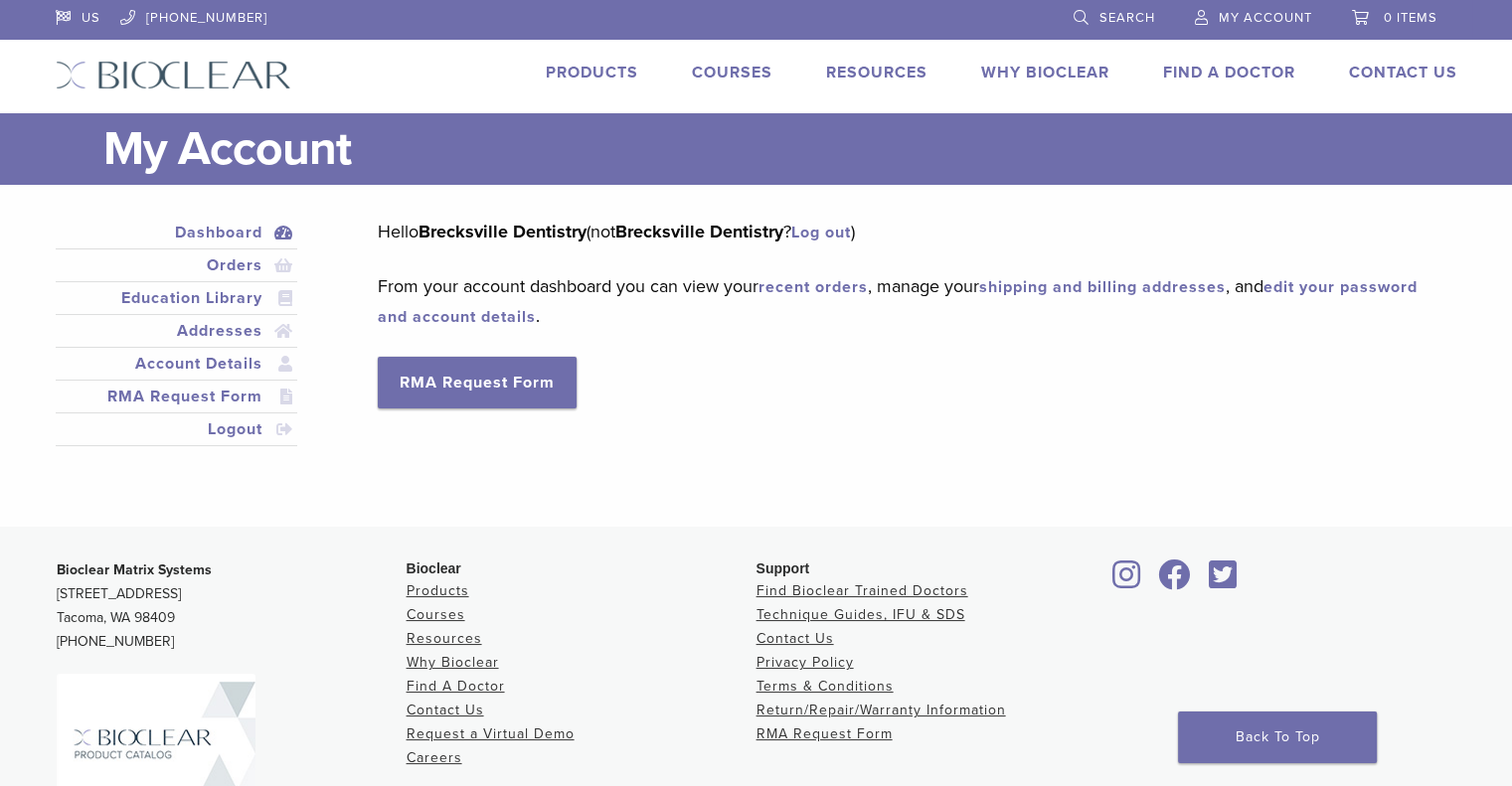click on "Hello  Brecksville Dentistry  (not  Brecksville Dentistry ?  Log out )
From your account dashboard you can view your  recent orders , manage your  shipping and billing addresses , and  edit your password and account details .
RMA Request Form" at bounding box center (902, 312) 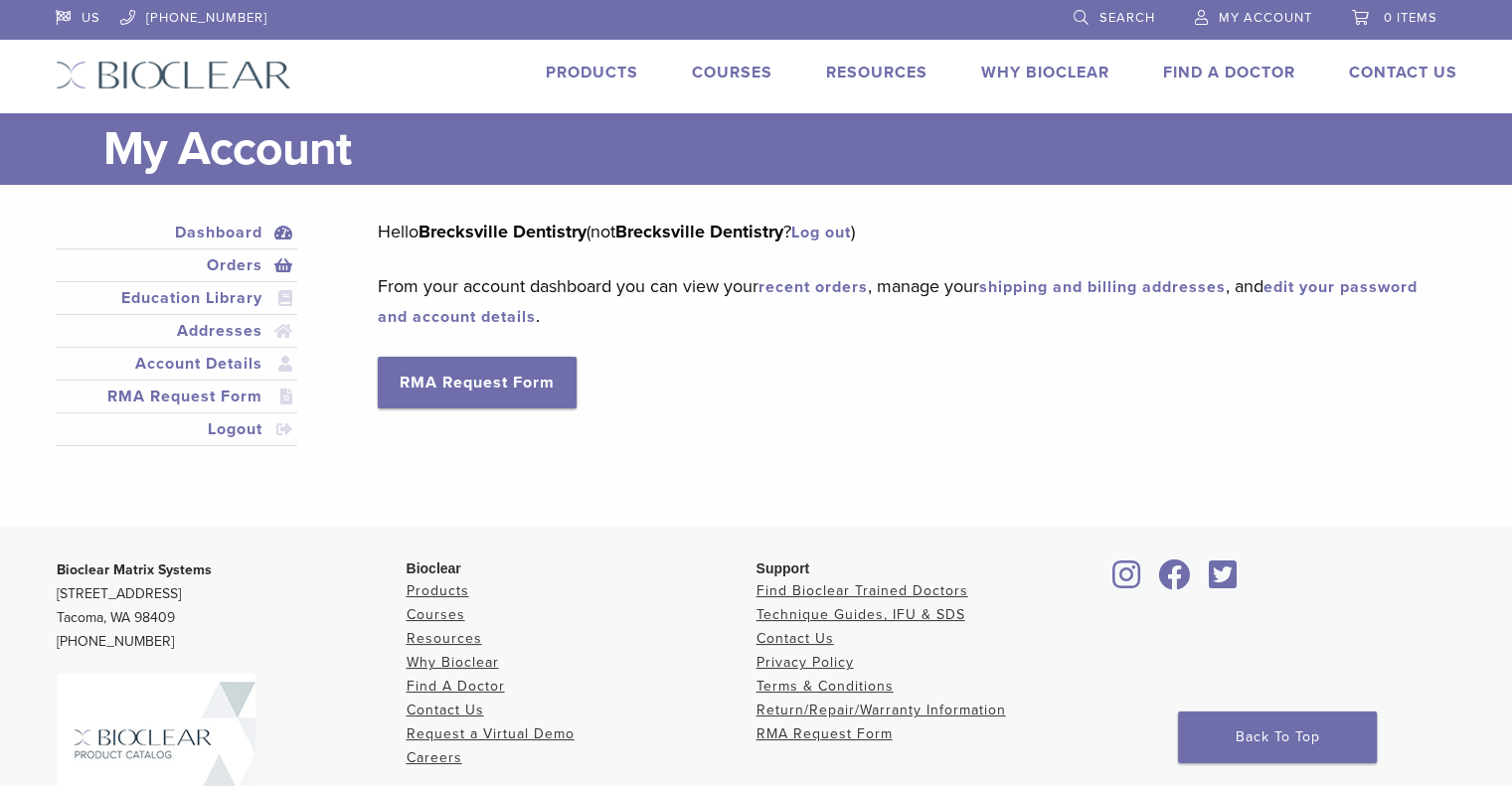 click on "Orders" at bounding box center (177, 265) 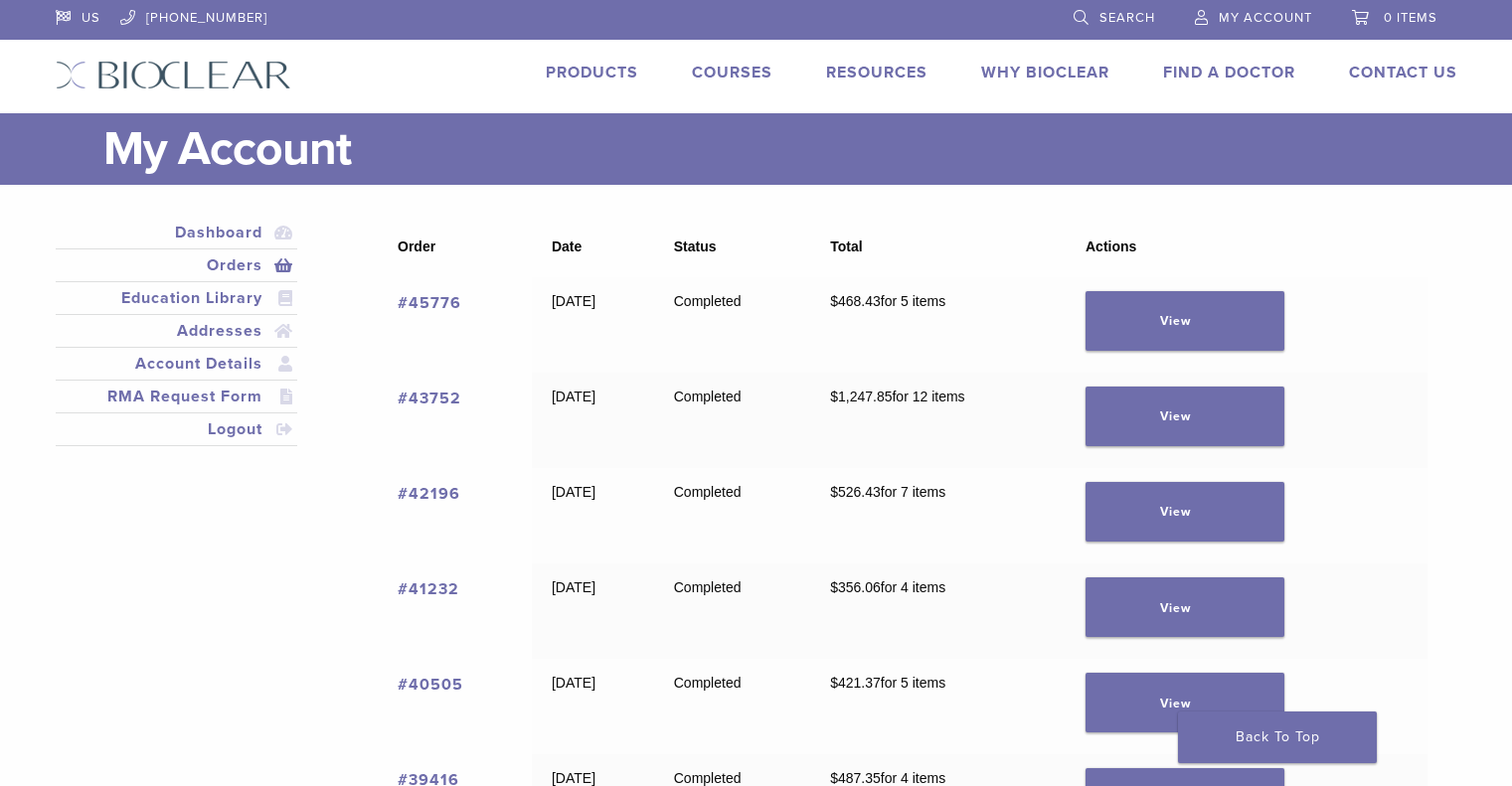 scroll, scrollTop: 0, scrollLeft: 0, axis: both 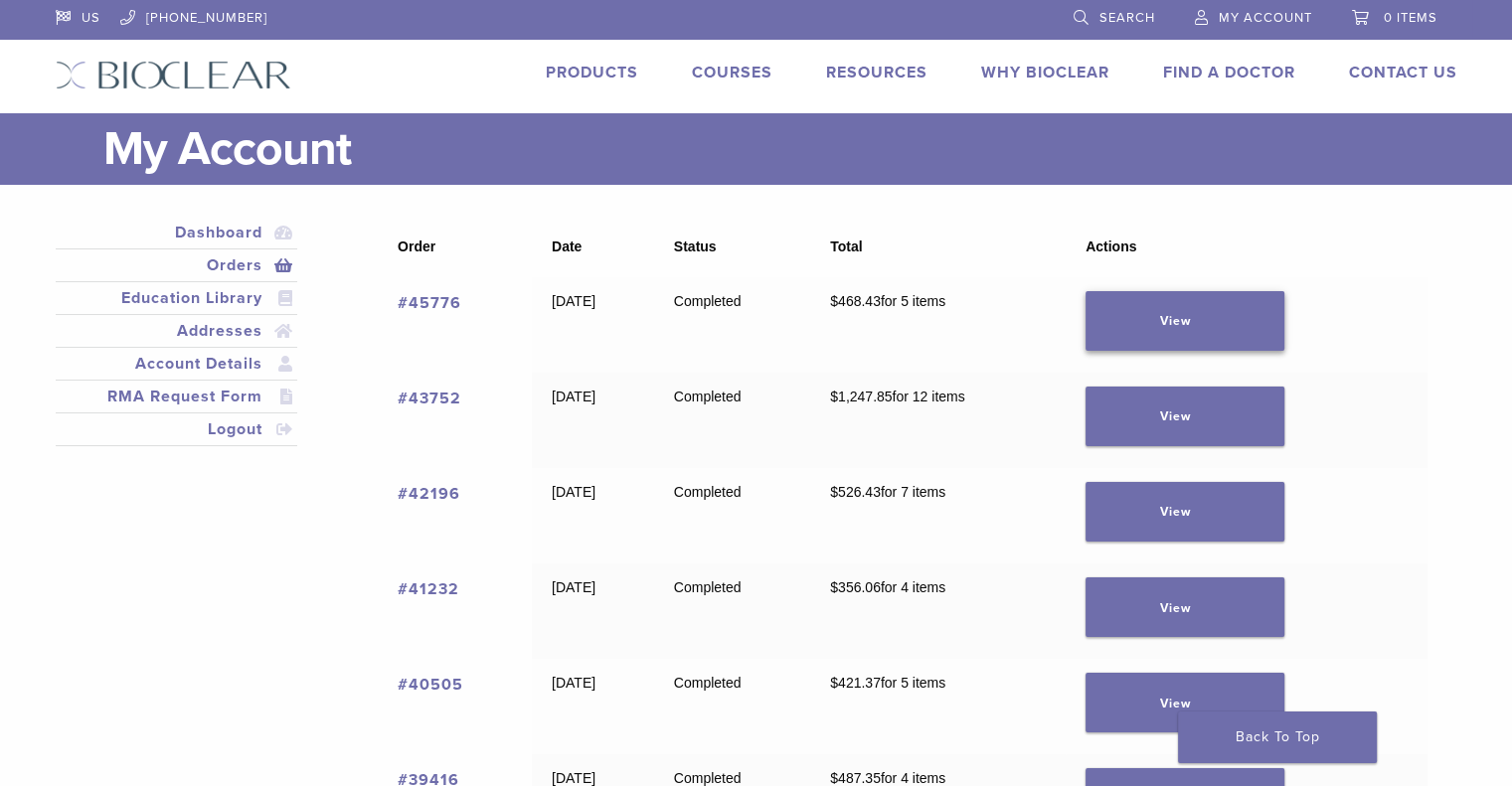 click on "View" at bounding box center [1185, 321] 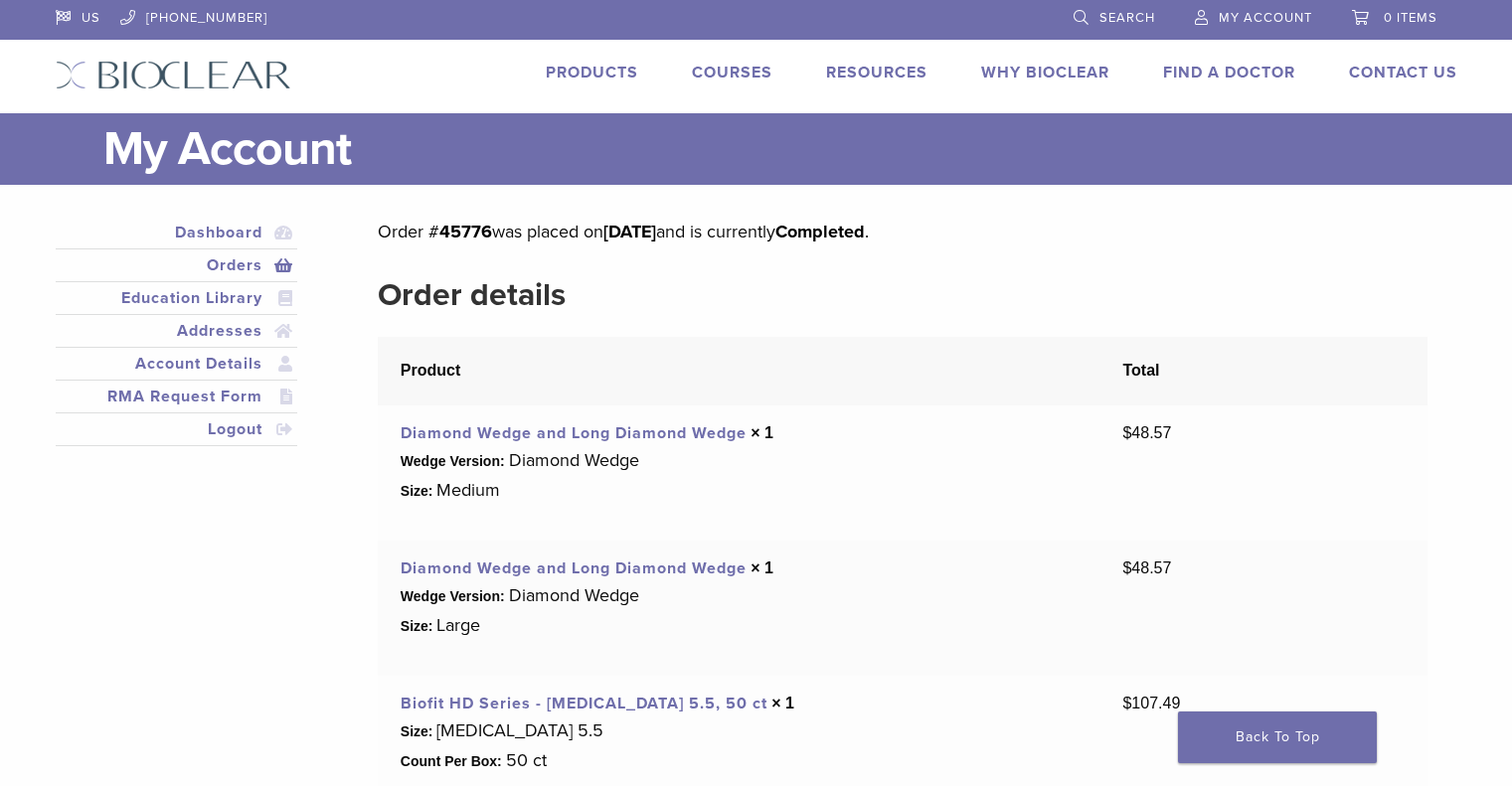 scroll, scrollTop: 0, scrollLeft: 0, axis: both 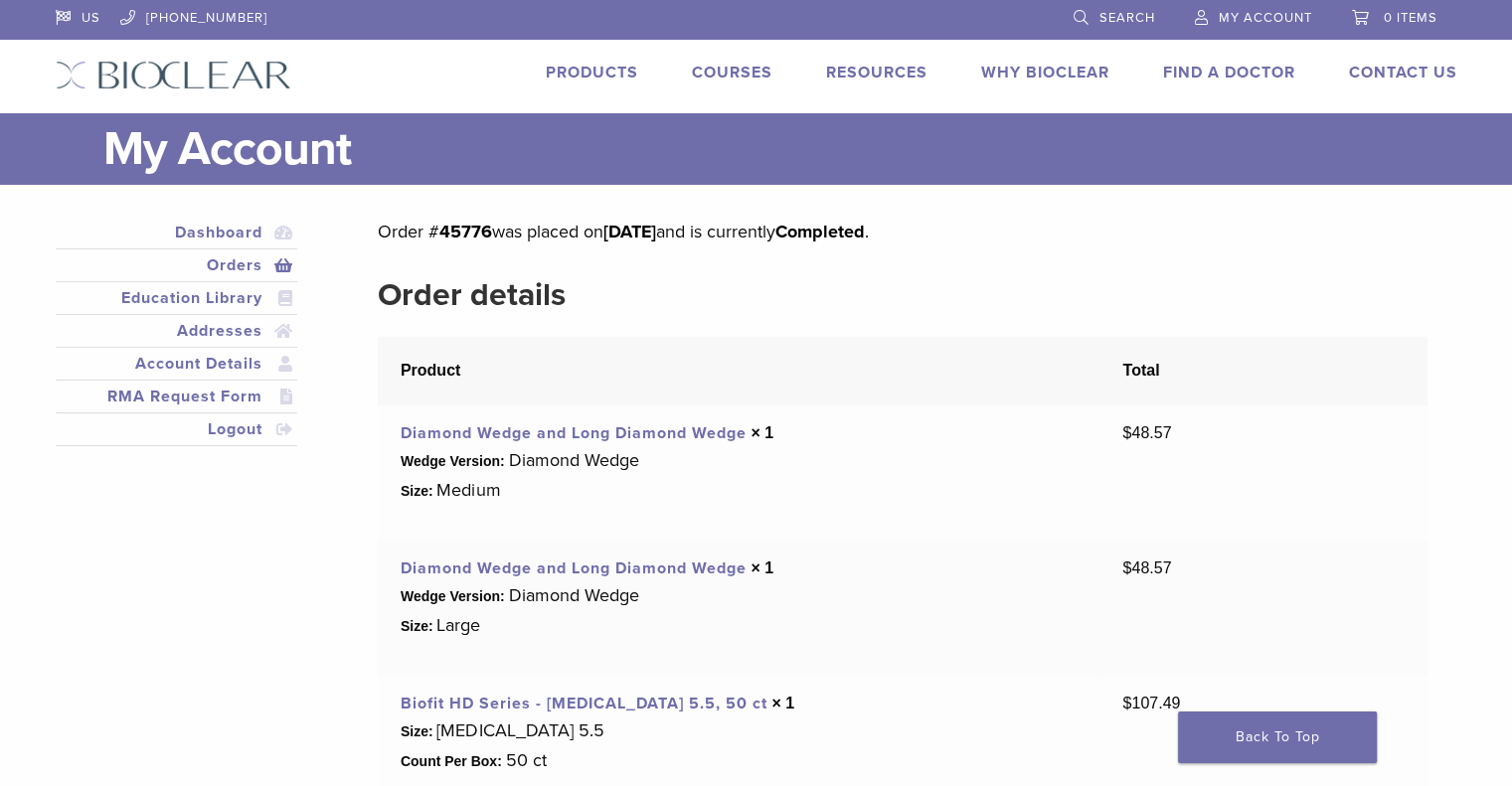 click on "Products" at bounding box center (591, 73) 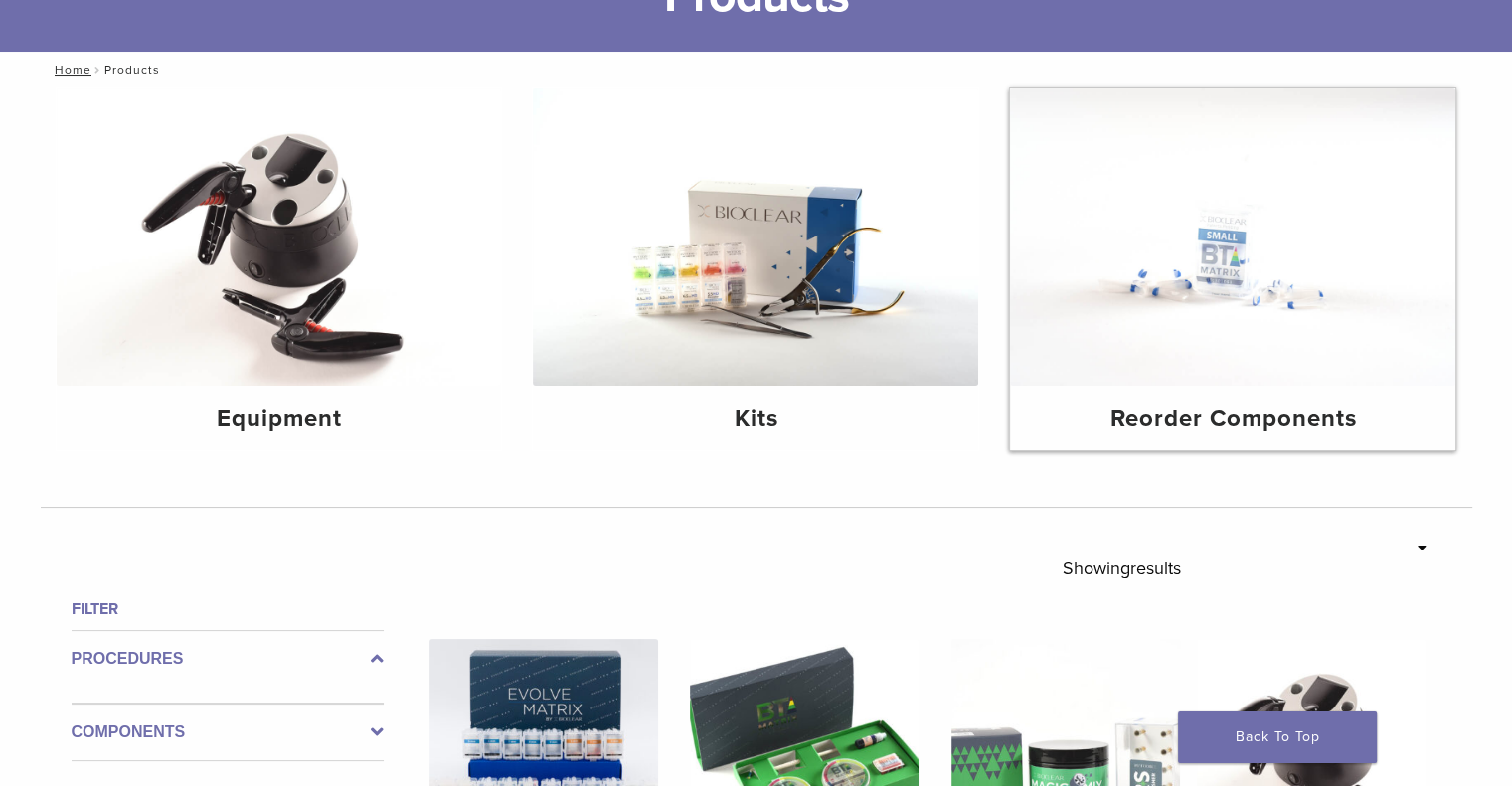 scroll, scrollTop: 199, scrollLeft: 0, axis: vertical 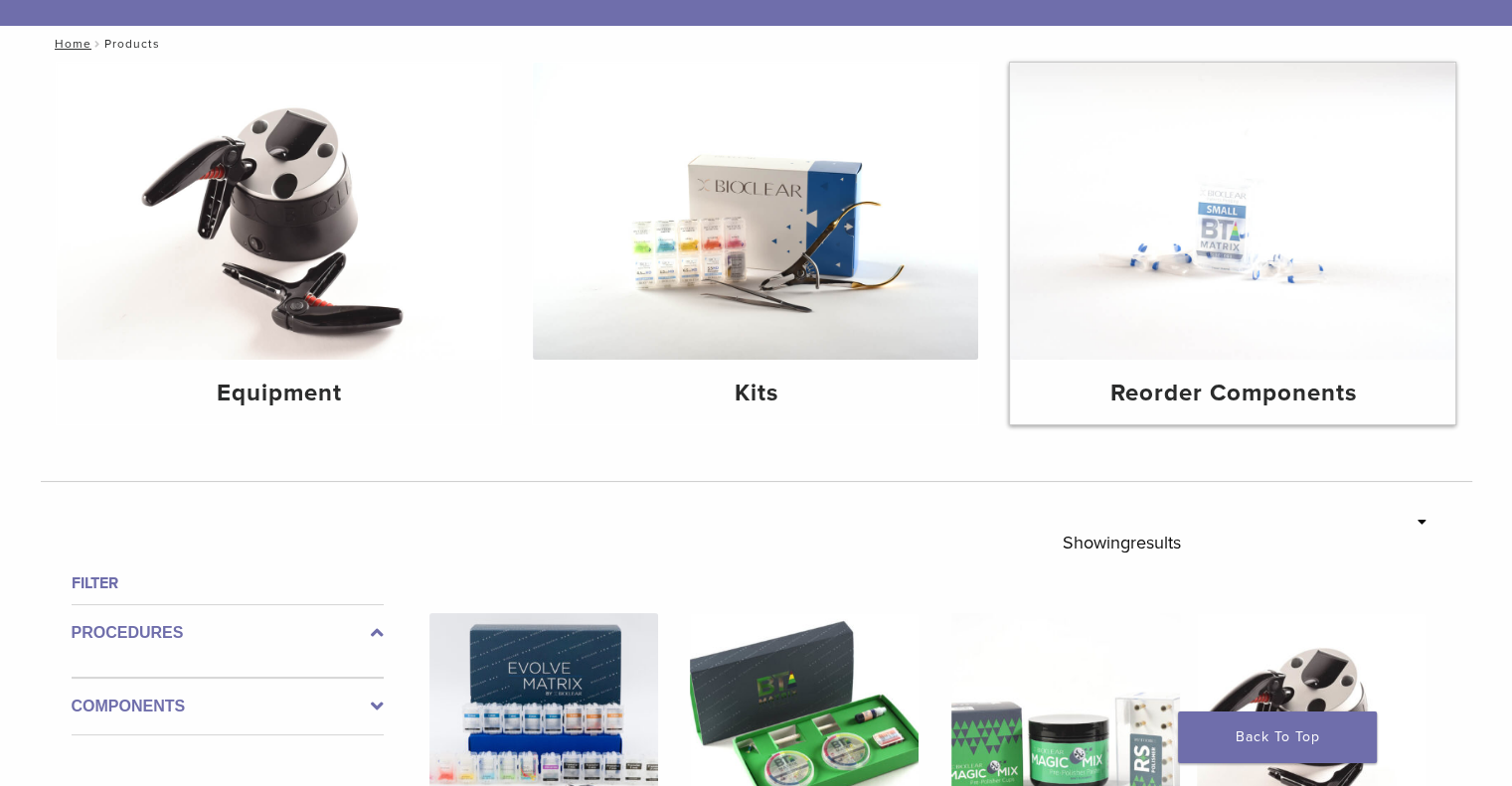 click at bounding box center [1233, 211] 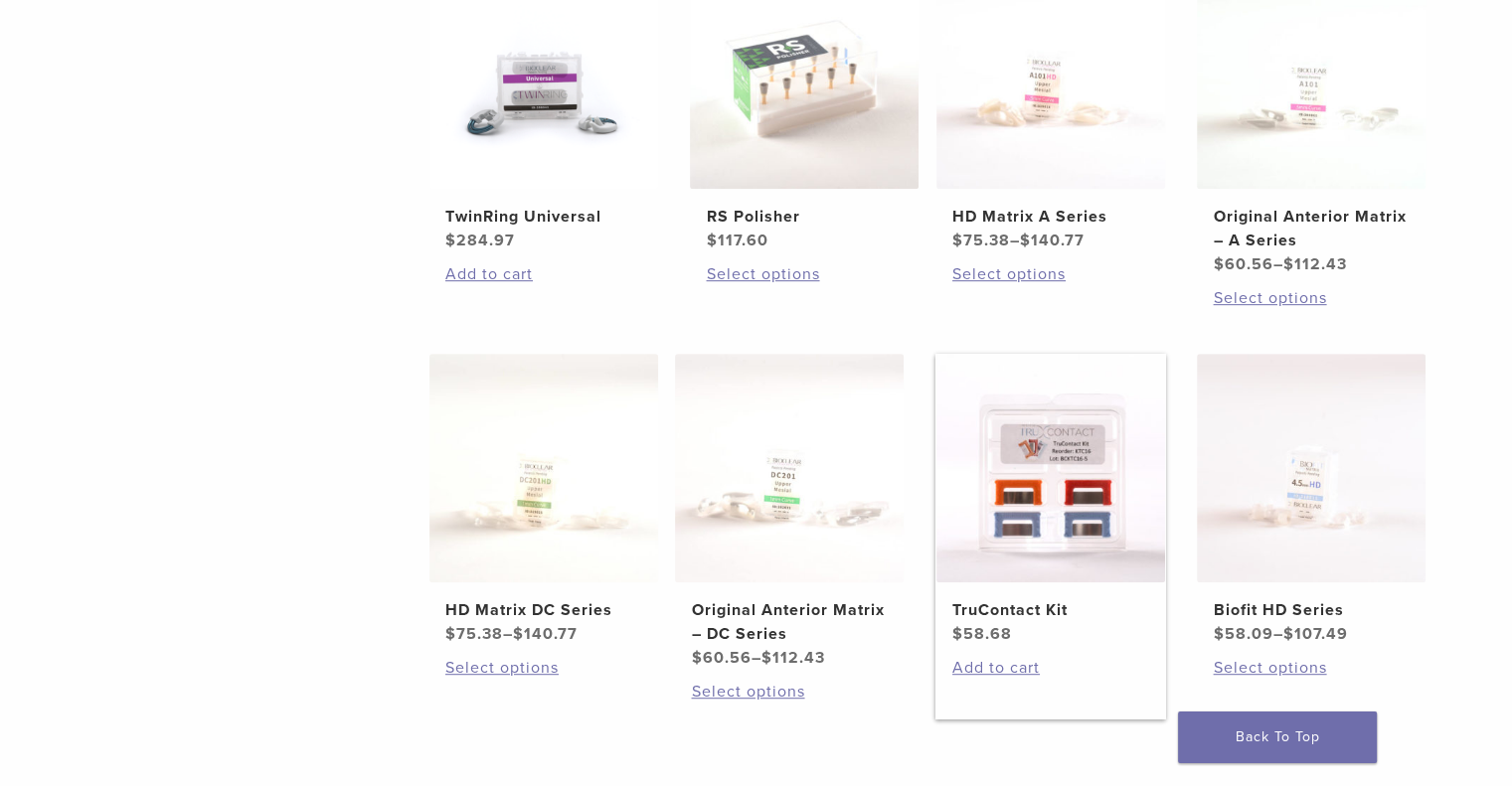 scroll, scrollTop: 894, scrollLeft: 0, axis: vertical 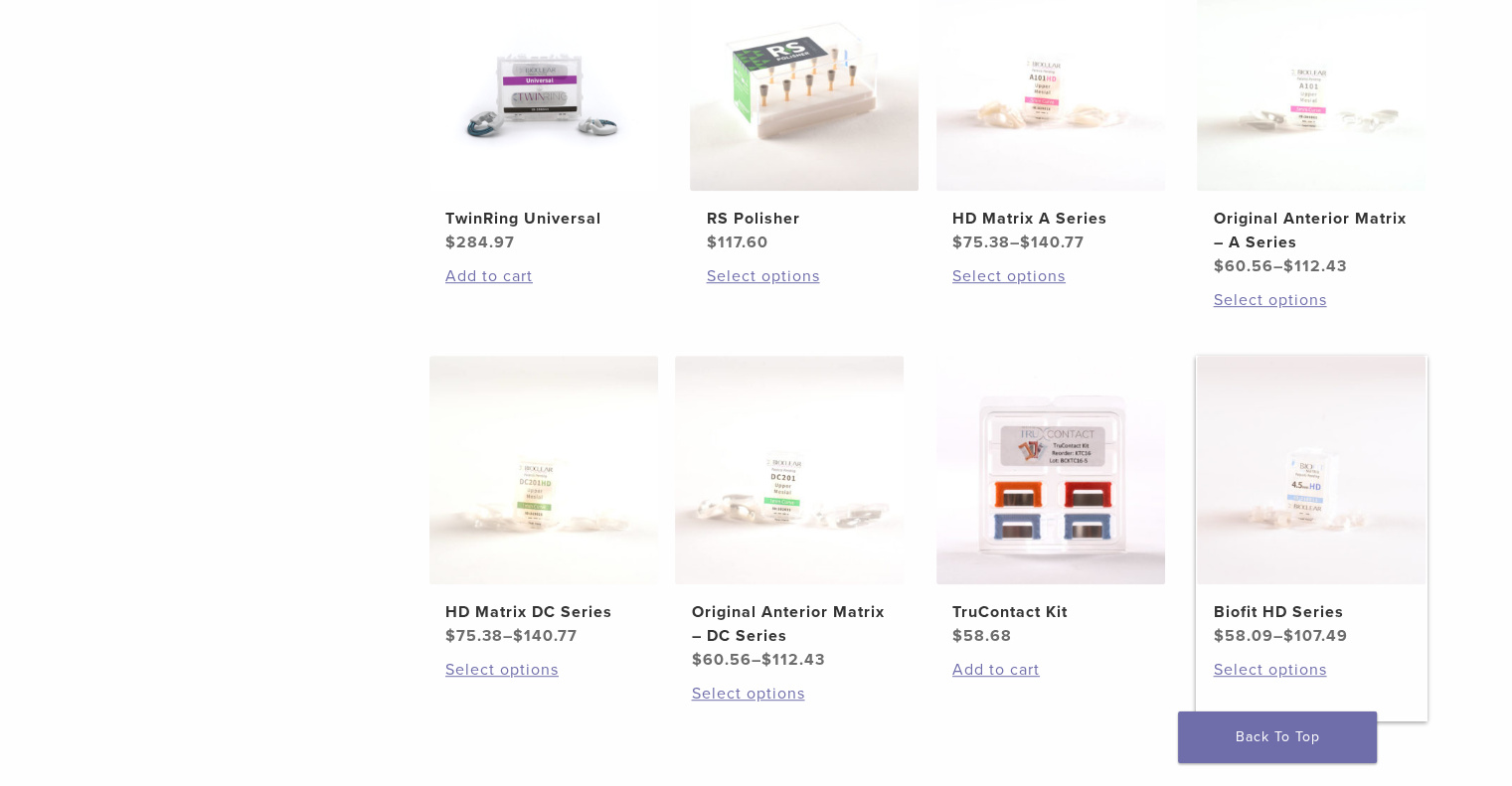 click on "Biofit HD Series" at bounding box center [1311, 612] 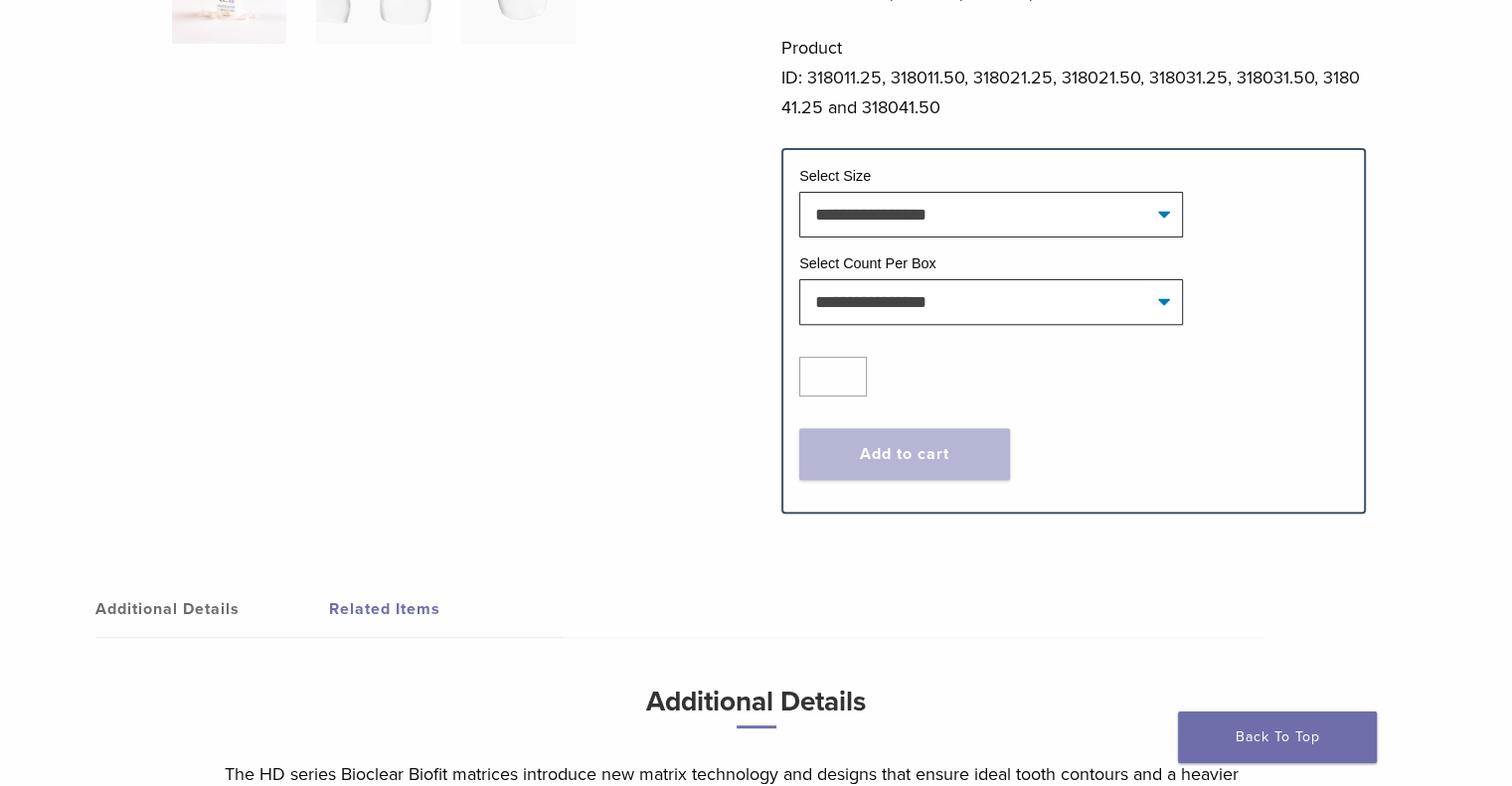 scroll, scrollTop: 696, scrollLeft: 0, axis: vertical 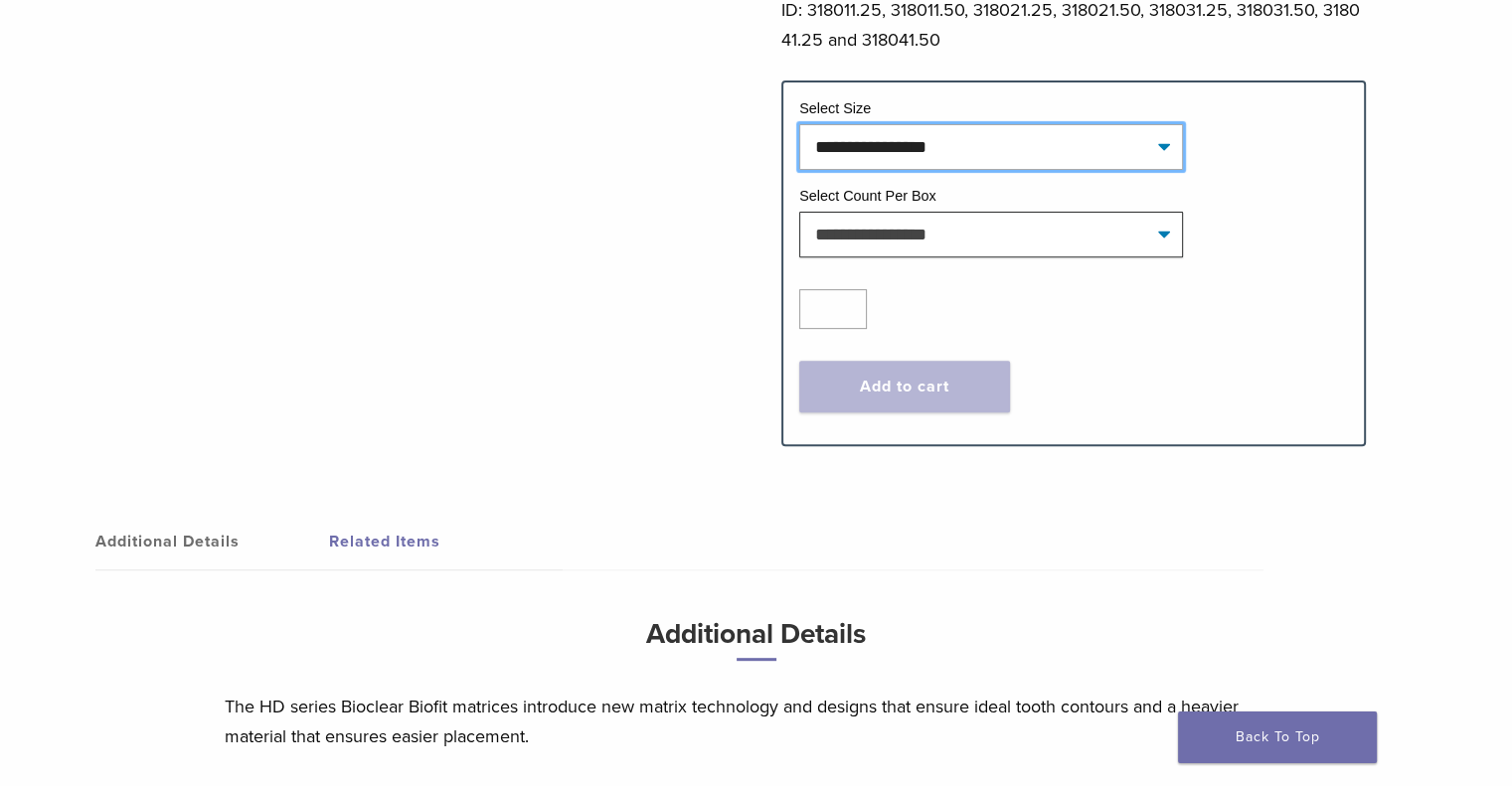 click on "**********" 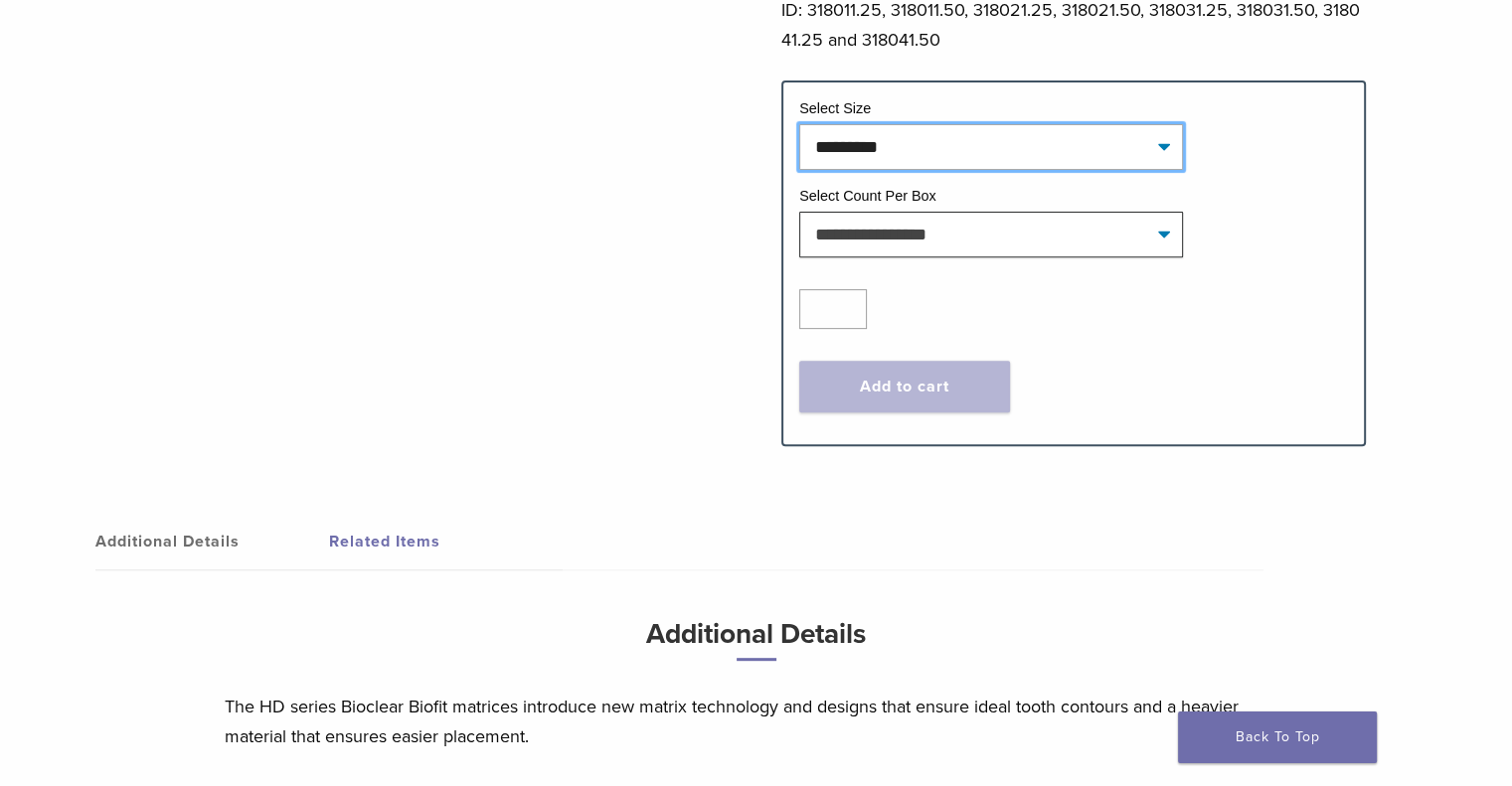 click on "**********" 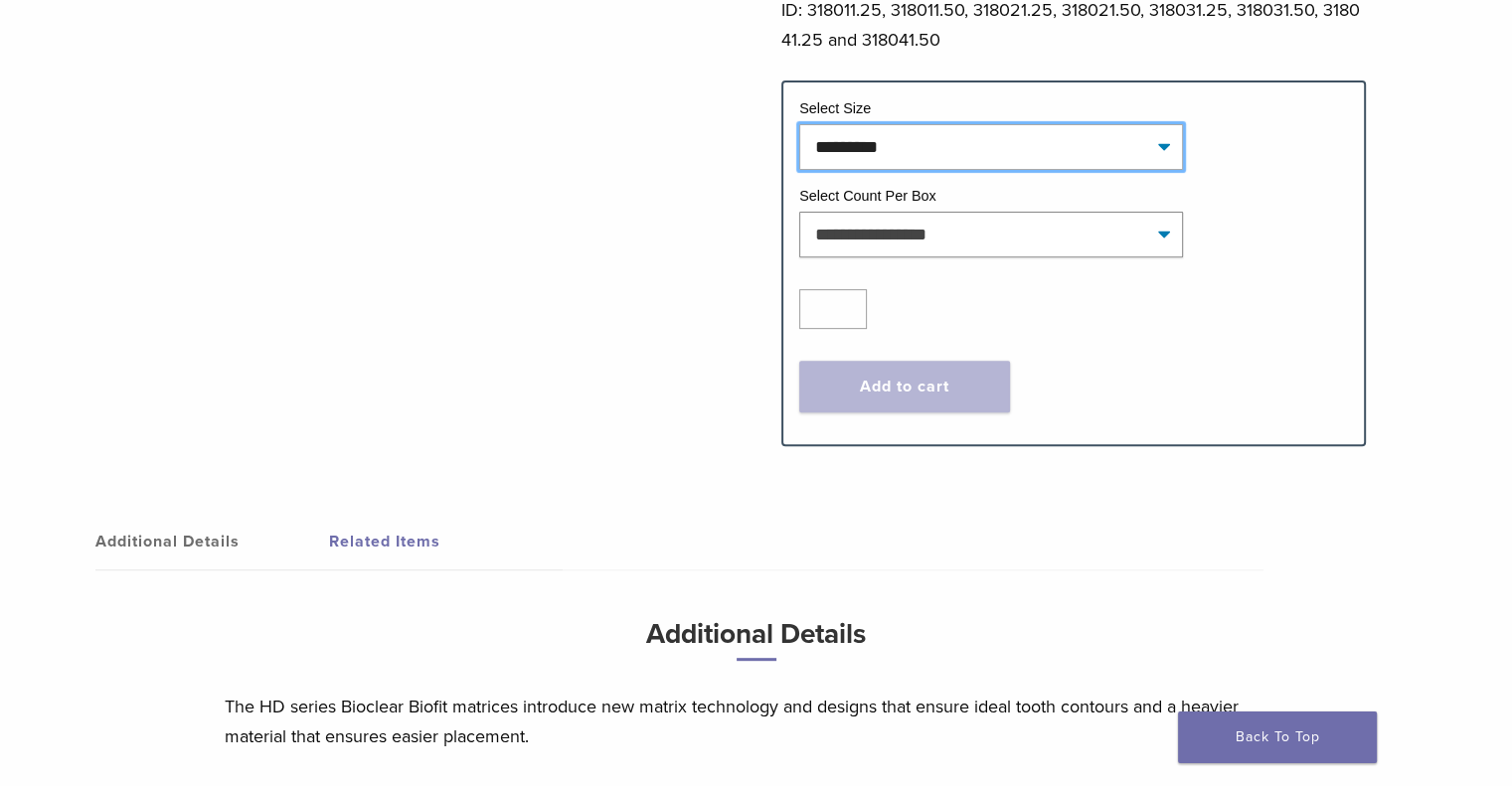 select on "*********" 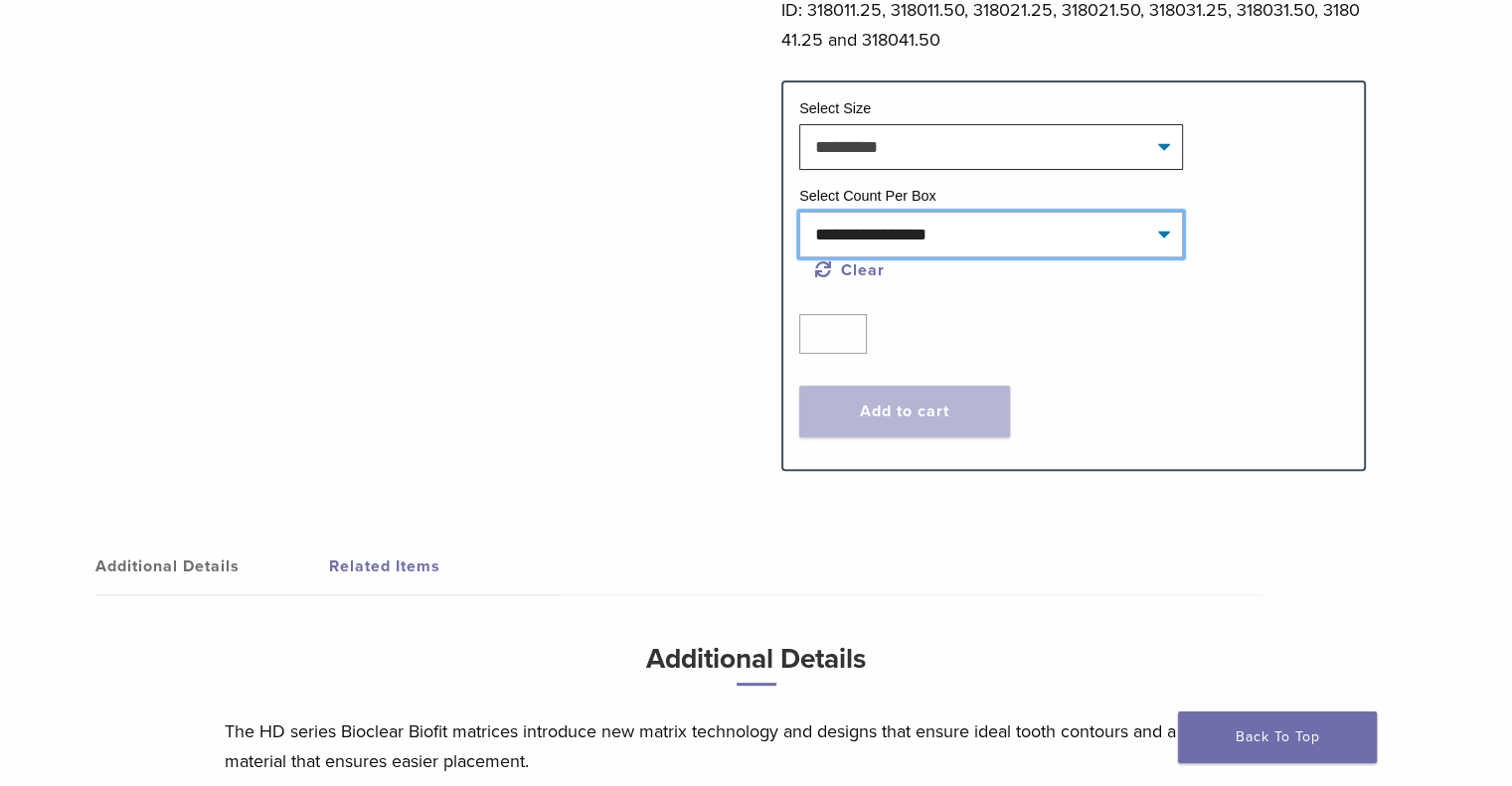 click on "**********" 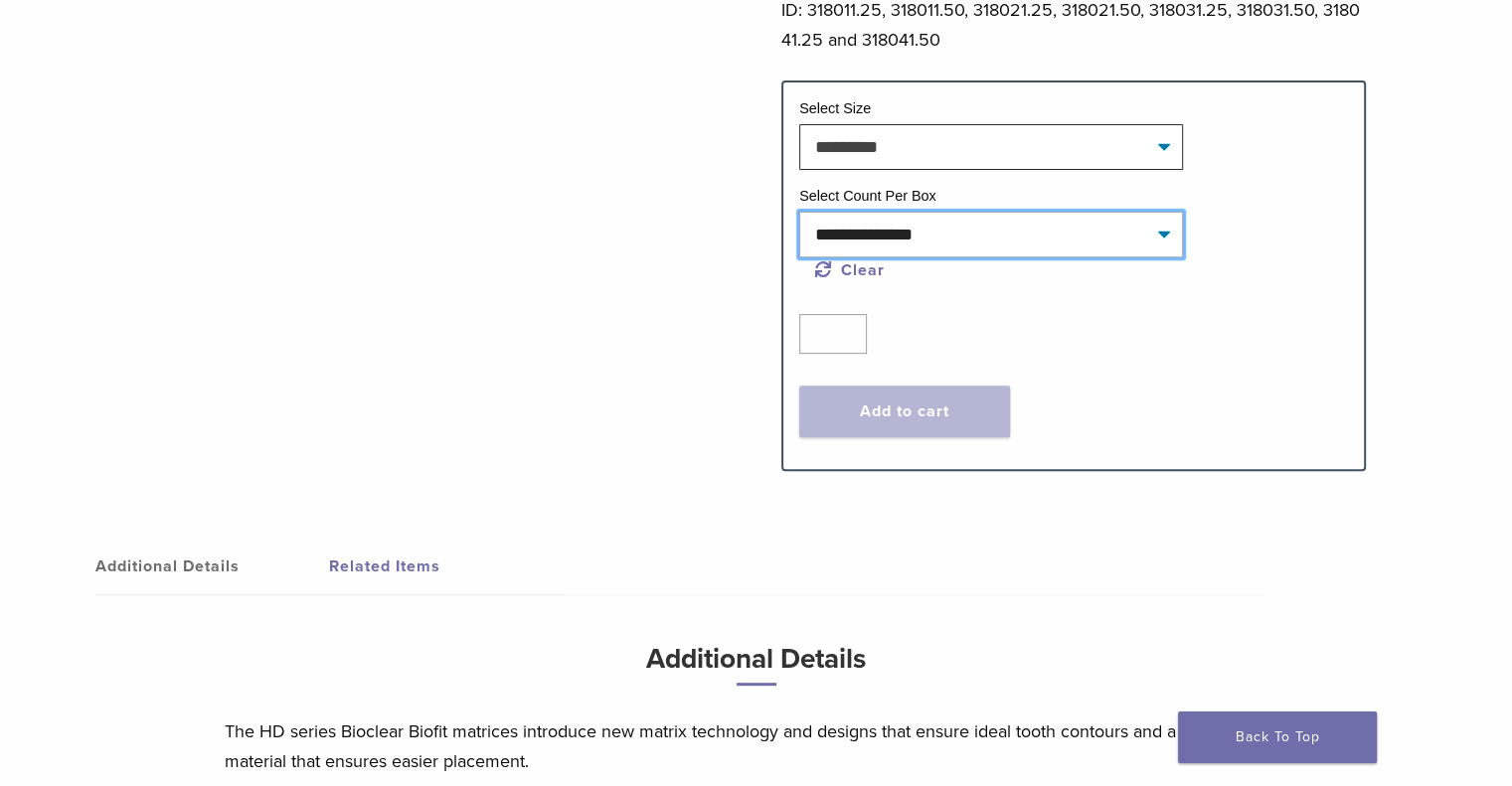 click on "**********" 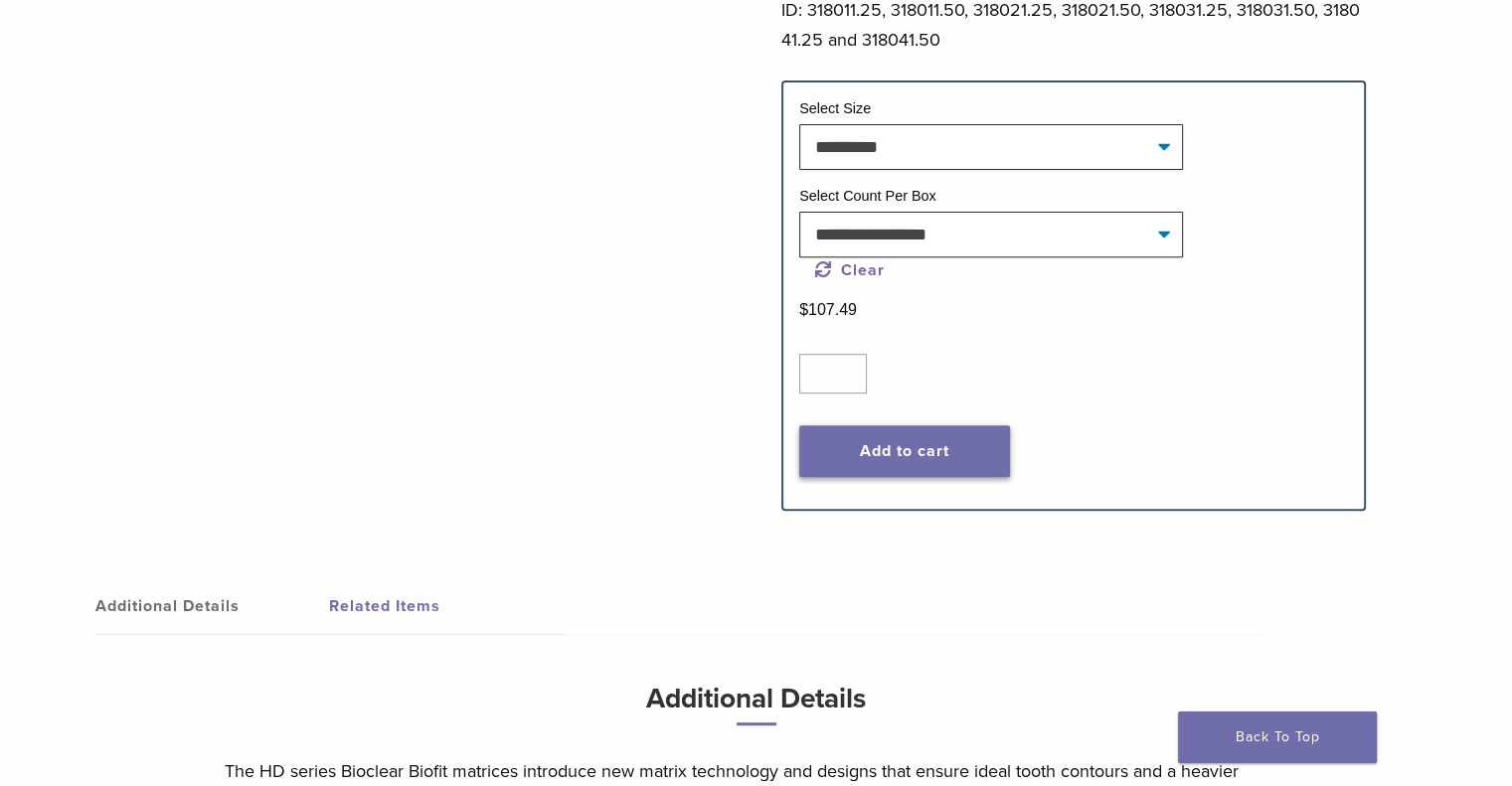 click on "Add to cart" 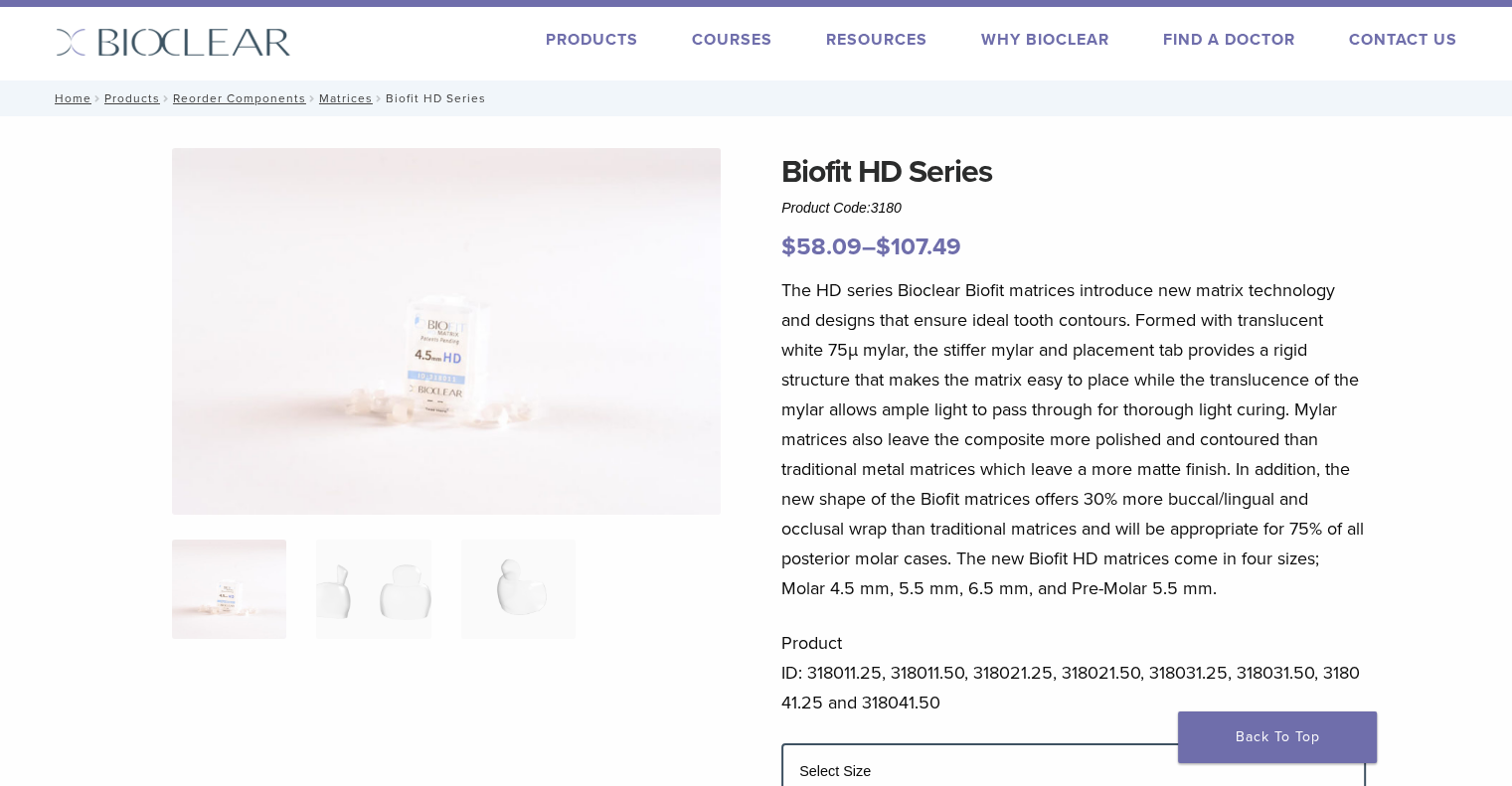 scroll, scrollTop: 0, scrollLeft: 0, axis: both 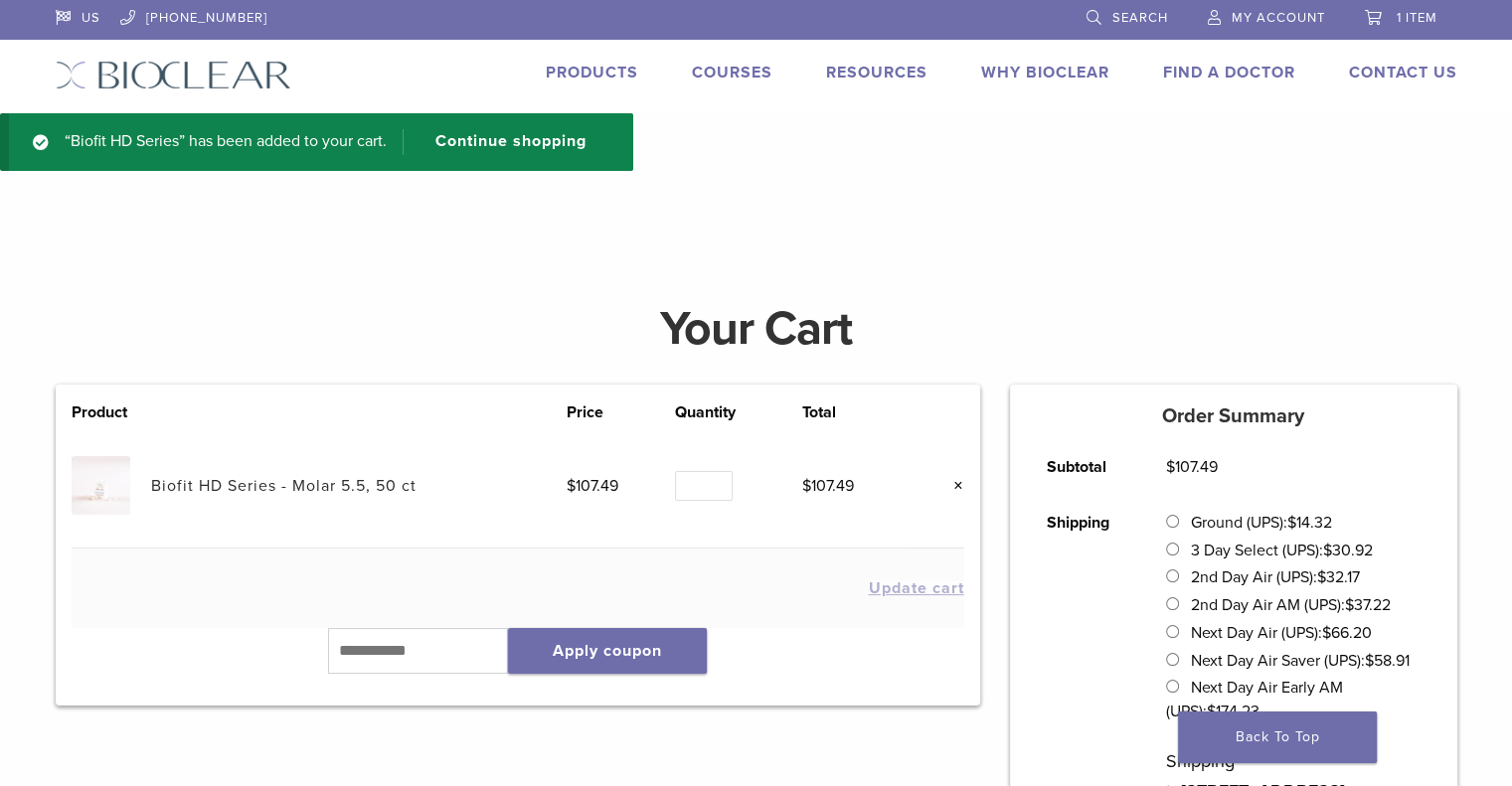 click on "Your Cart" at bounding box center (756, 329) 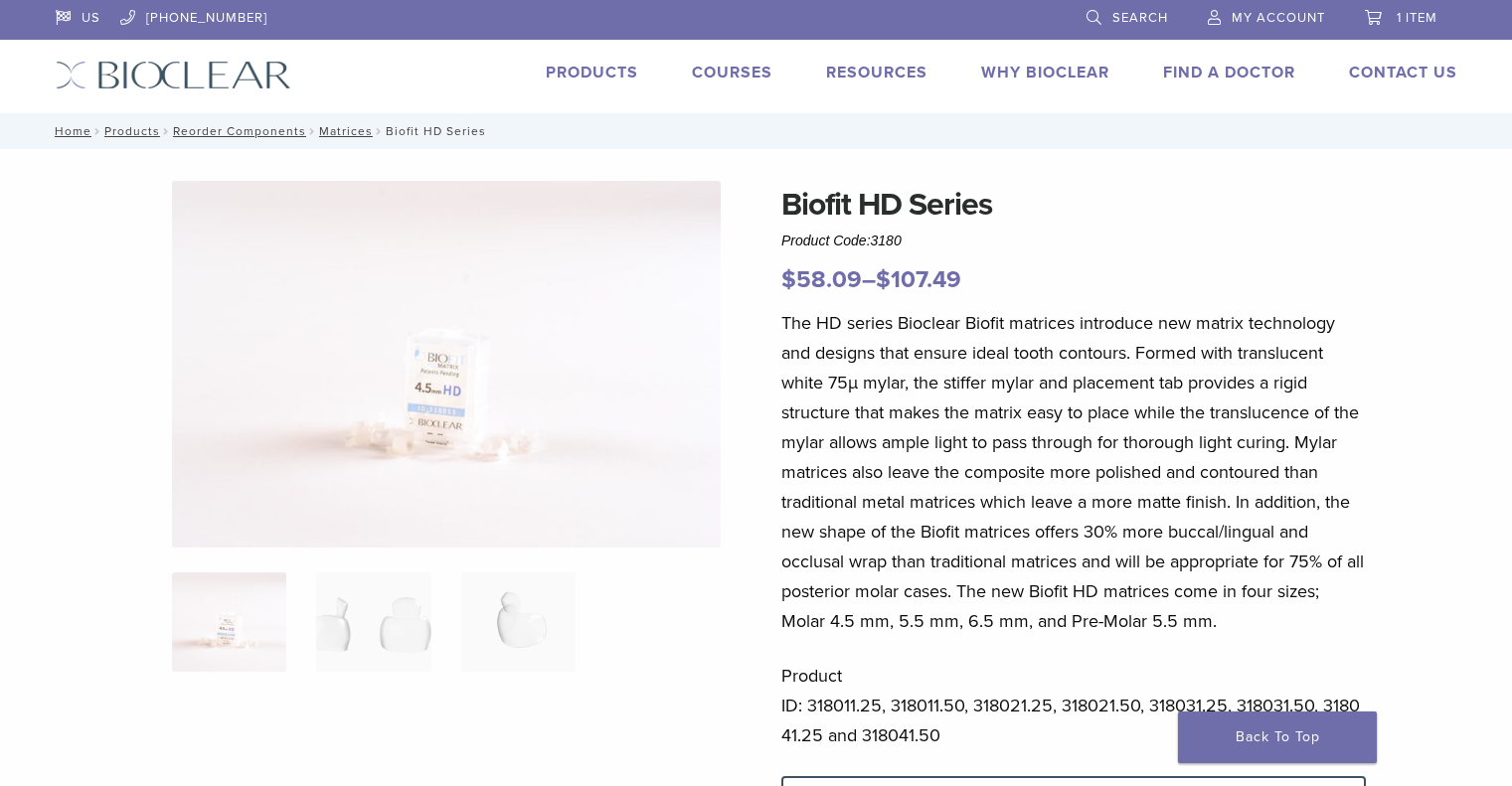 select on "*********" 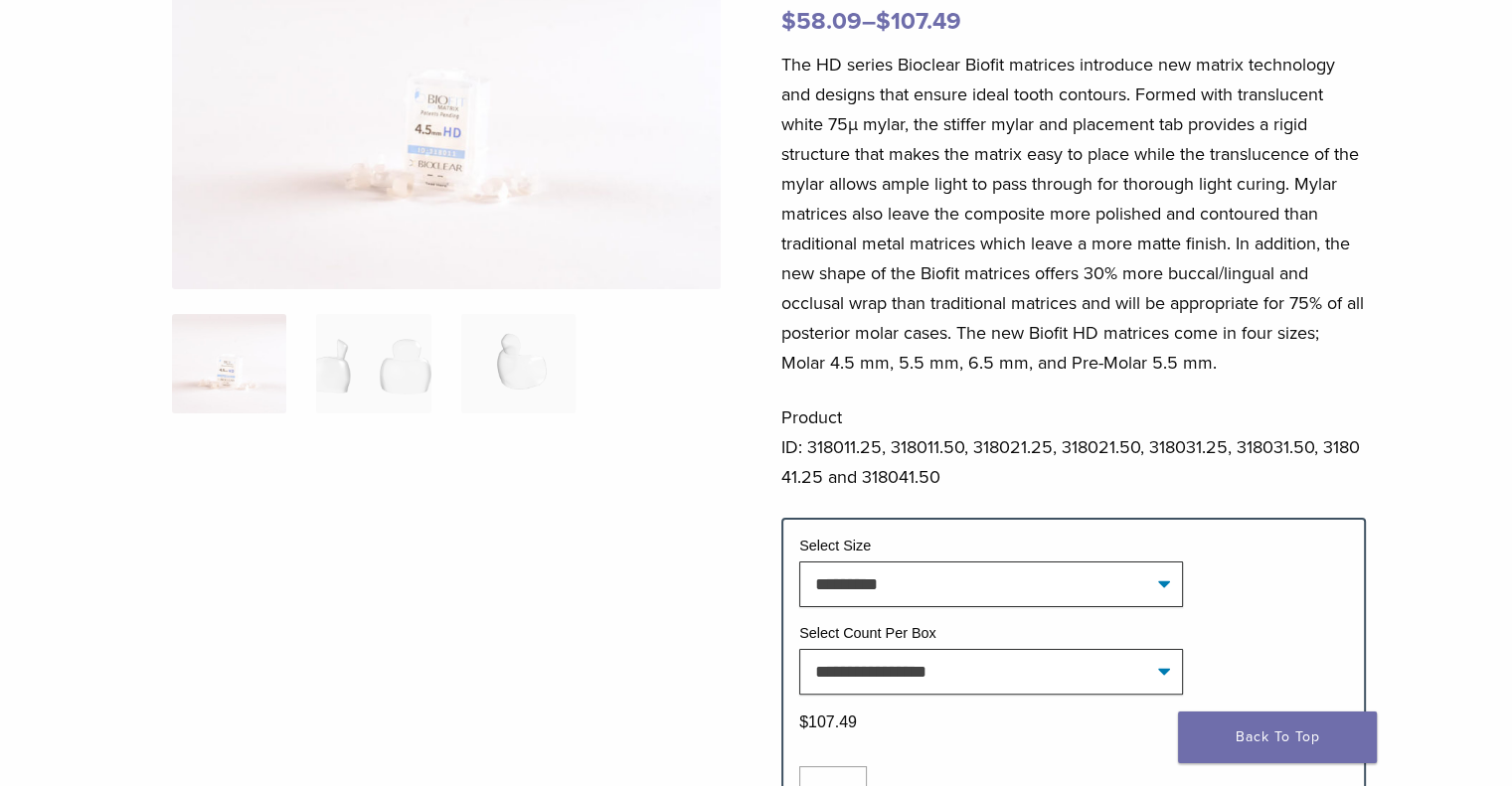 scroll, scrollTop: 298, scrollLeft: 0, axis: vertical 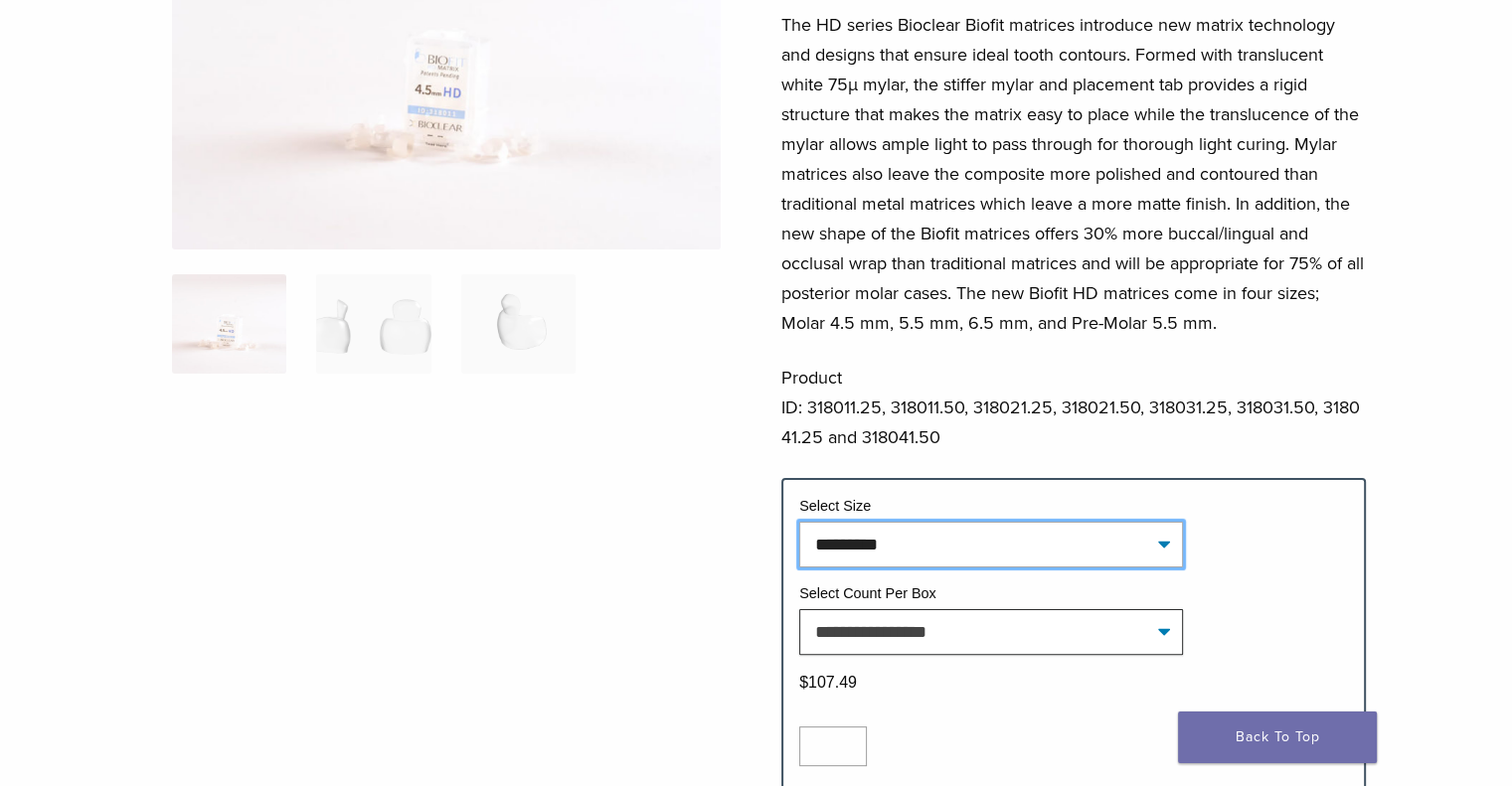 click on "**********" 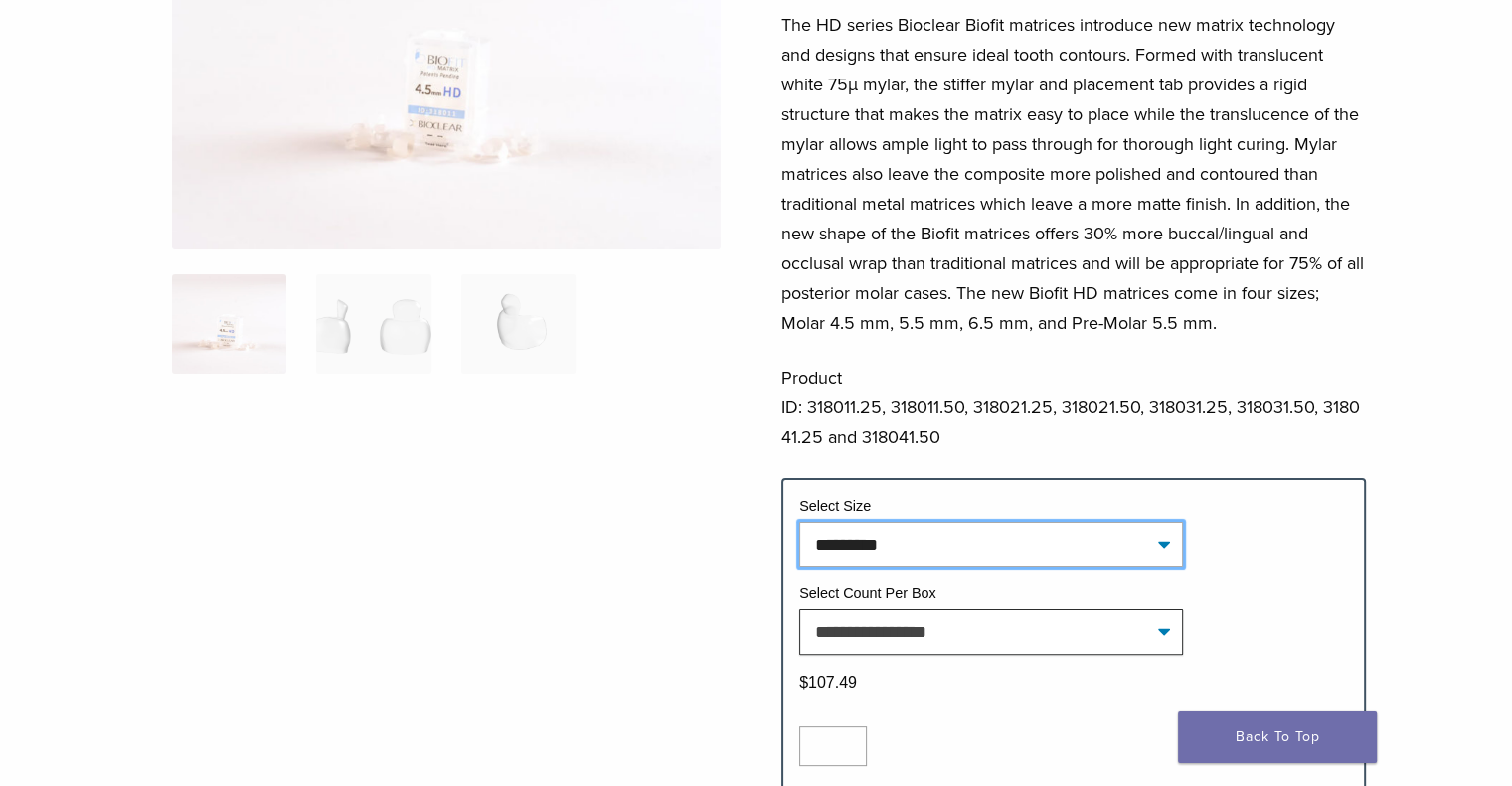 select on "**********" 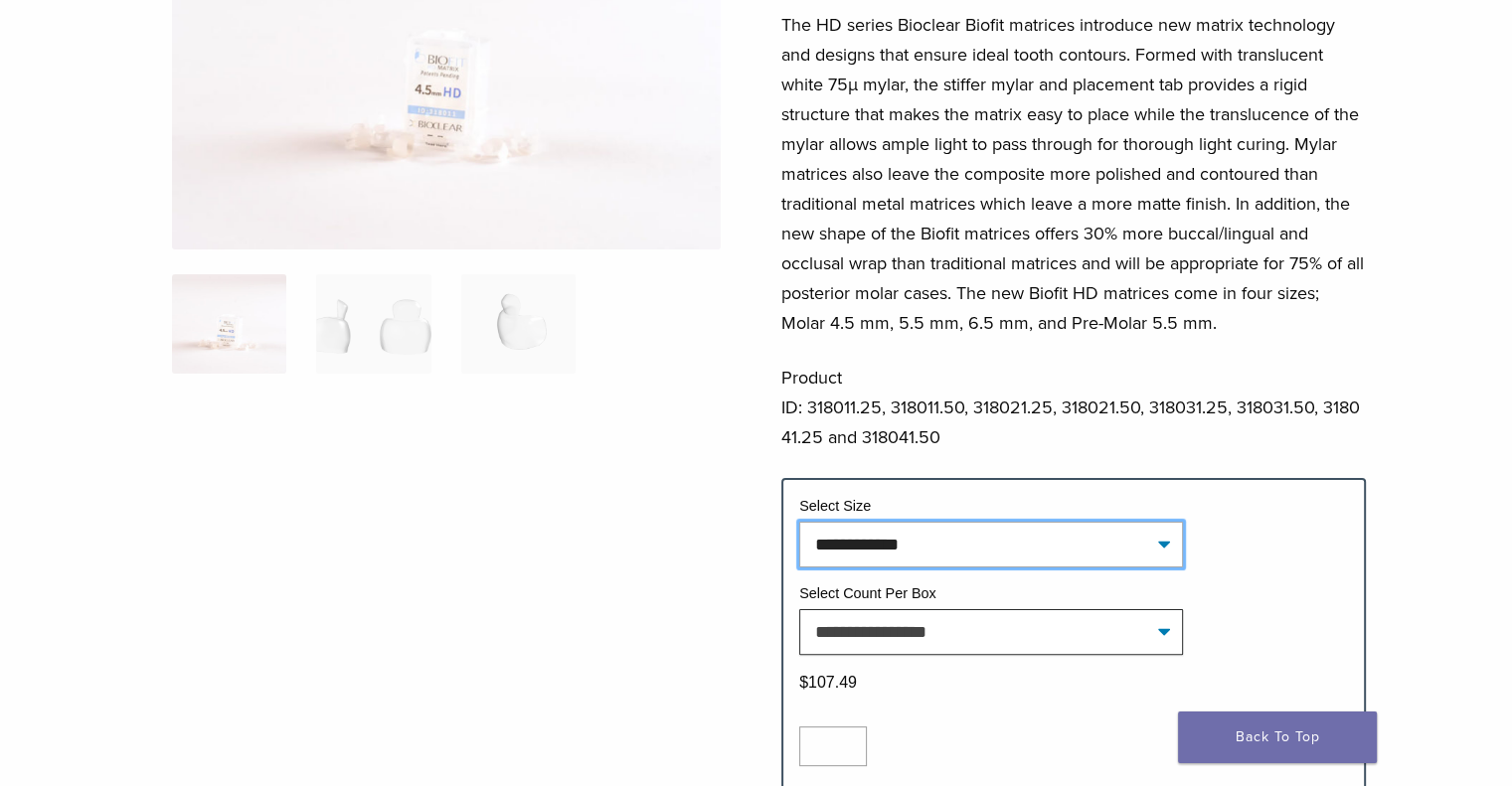 click on "**********" 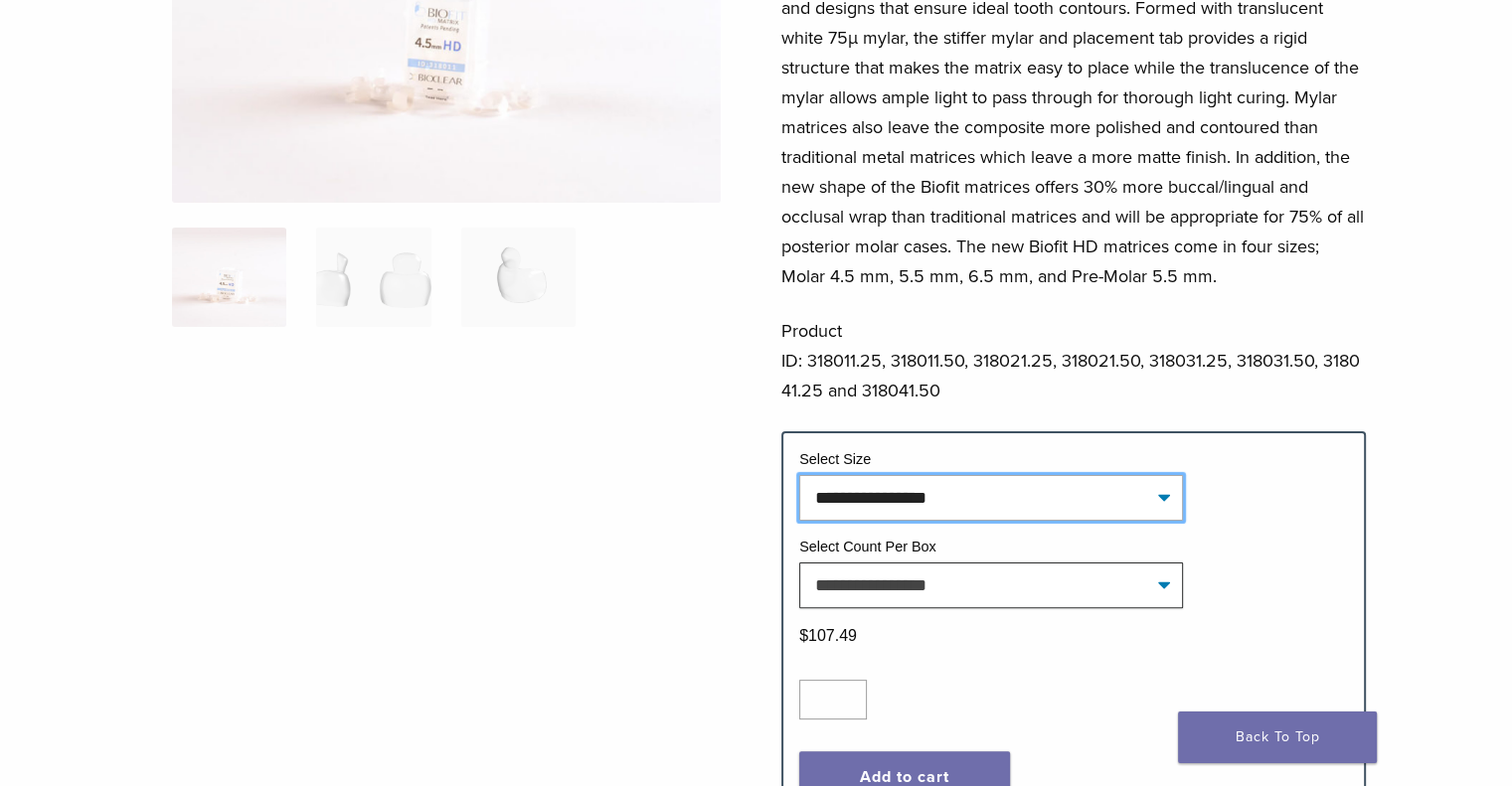 scroll, scrollTop: 596, scrollLeft: 0, axis: vertical 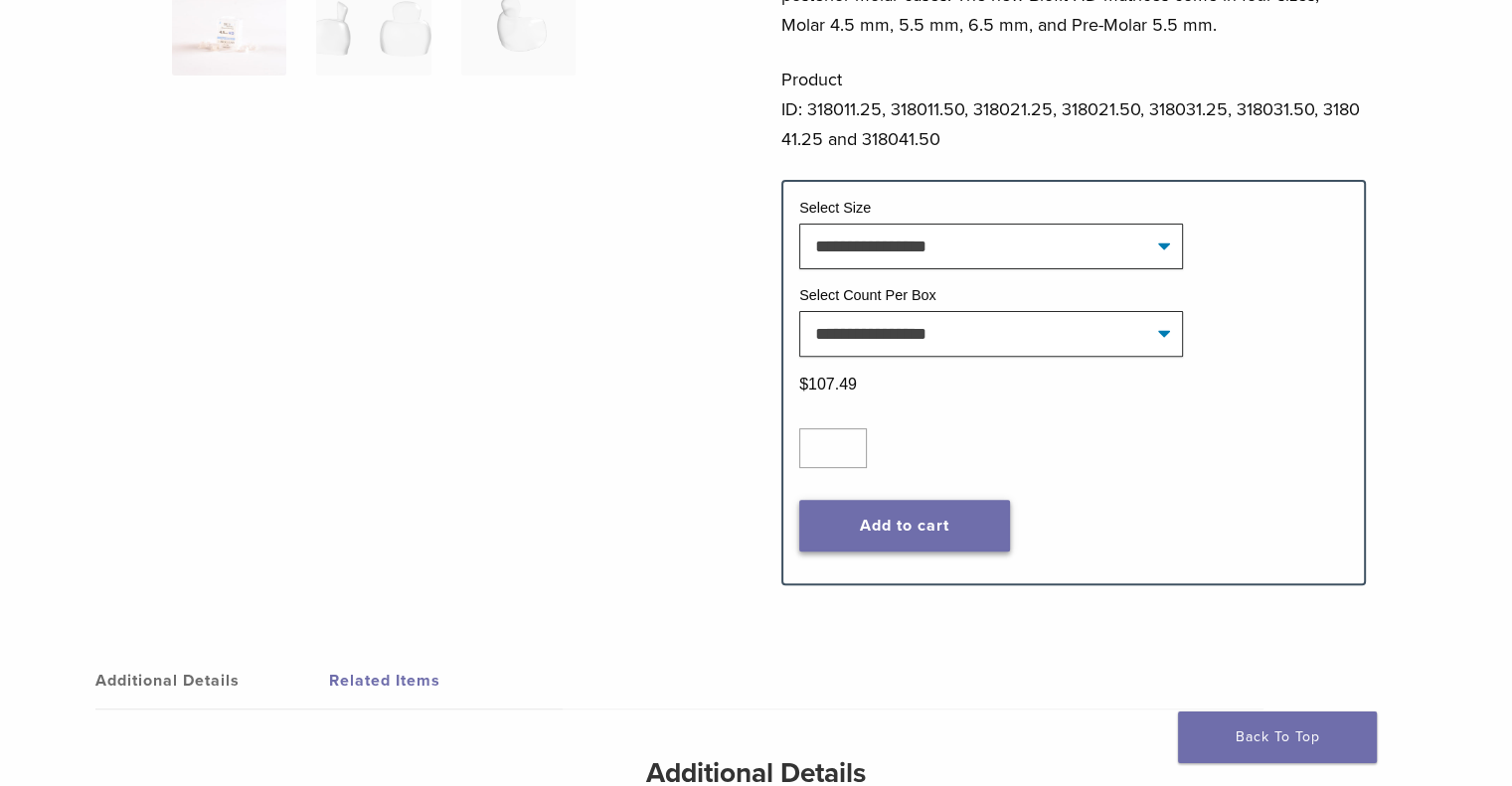 click on "Add to cart" 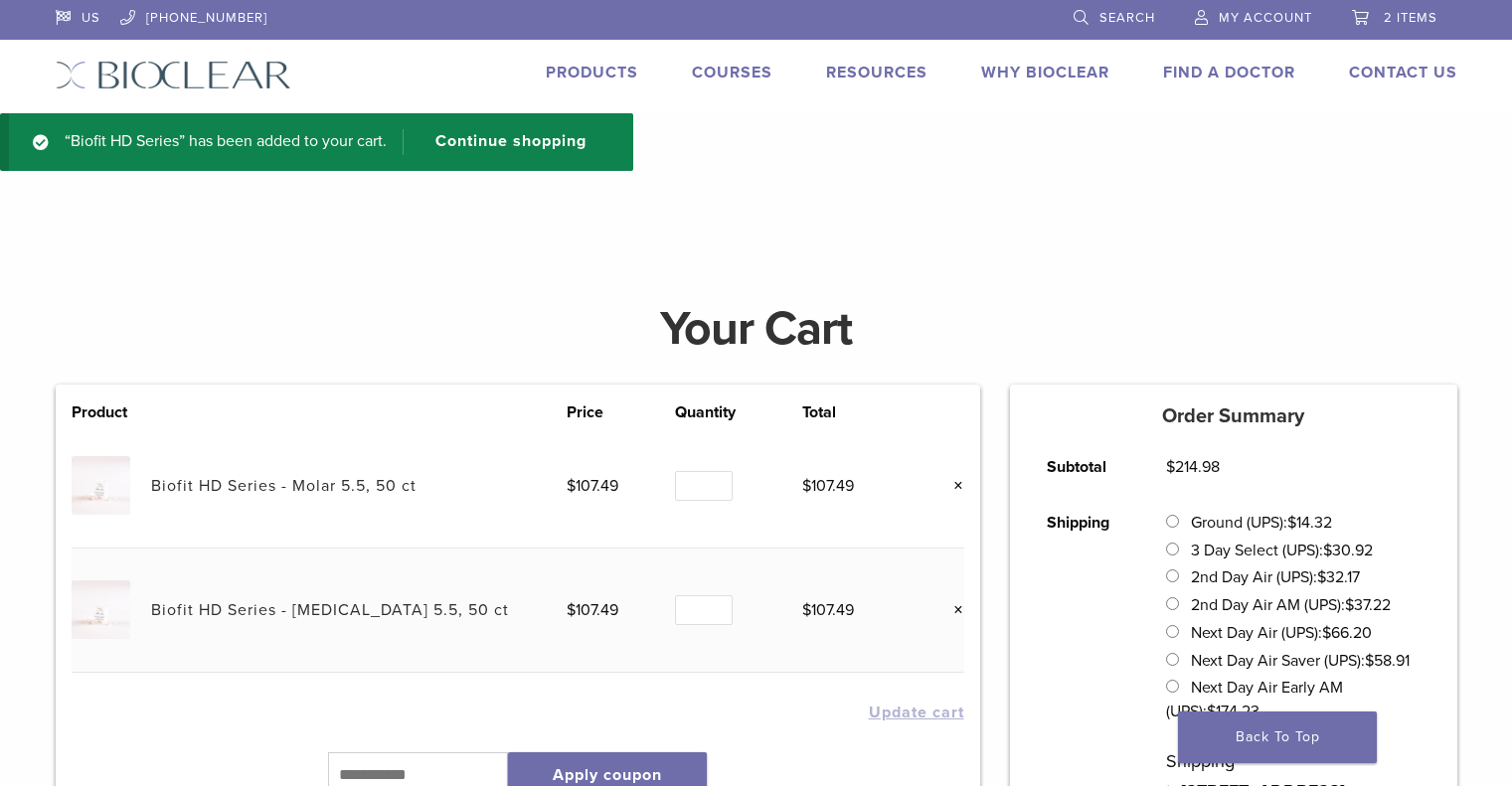 scroll, scrollTop: 0, scrollLeft: 0, axis: both 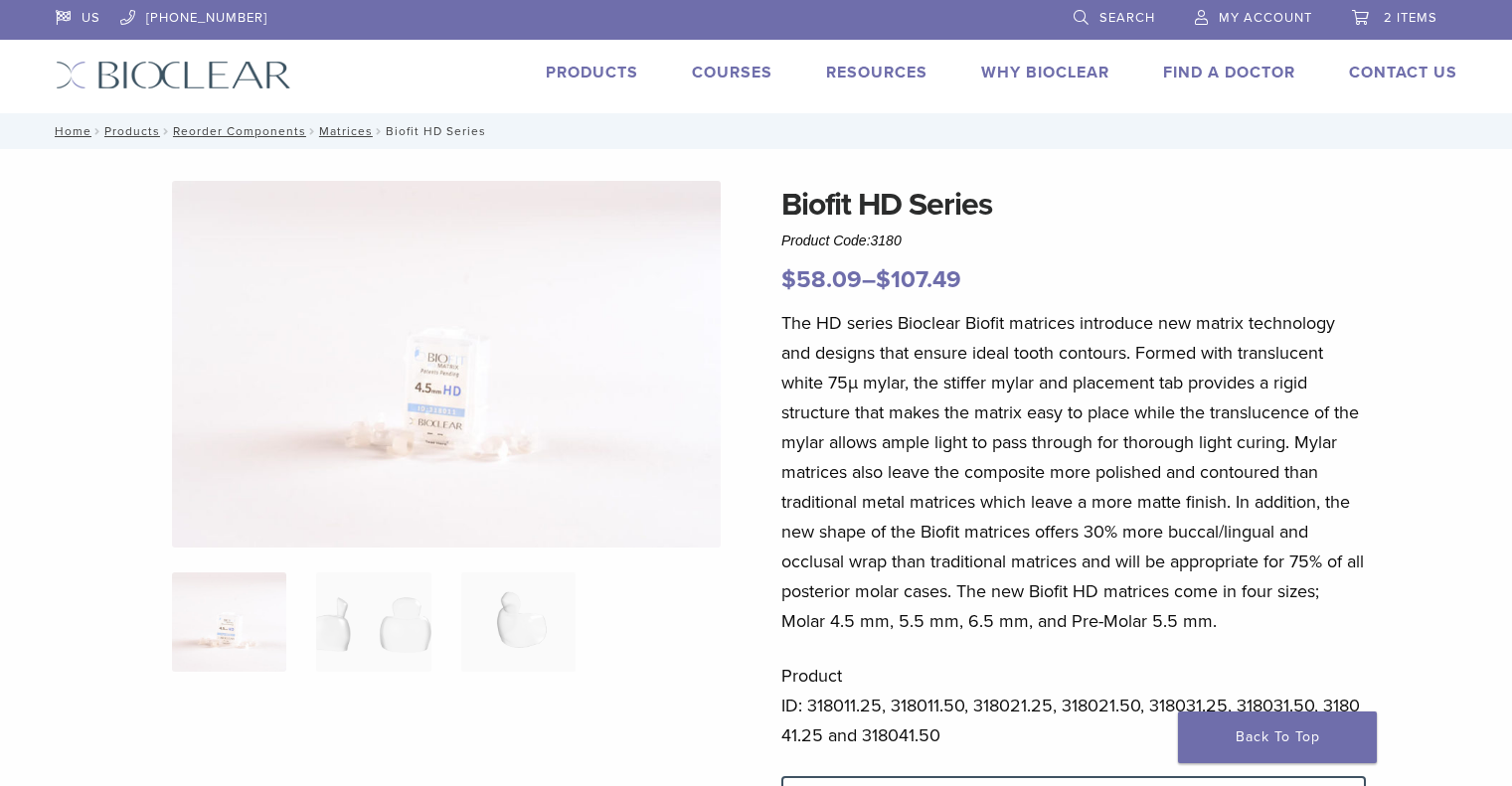 select on "**********" 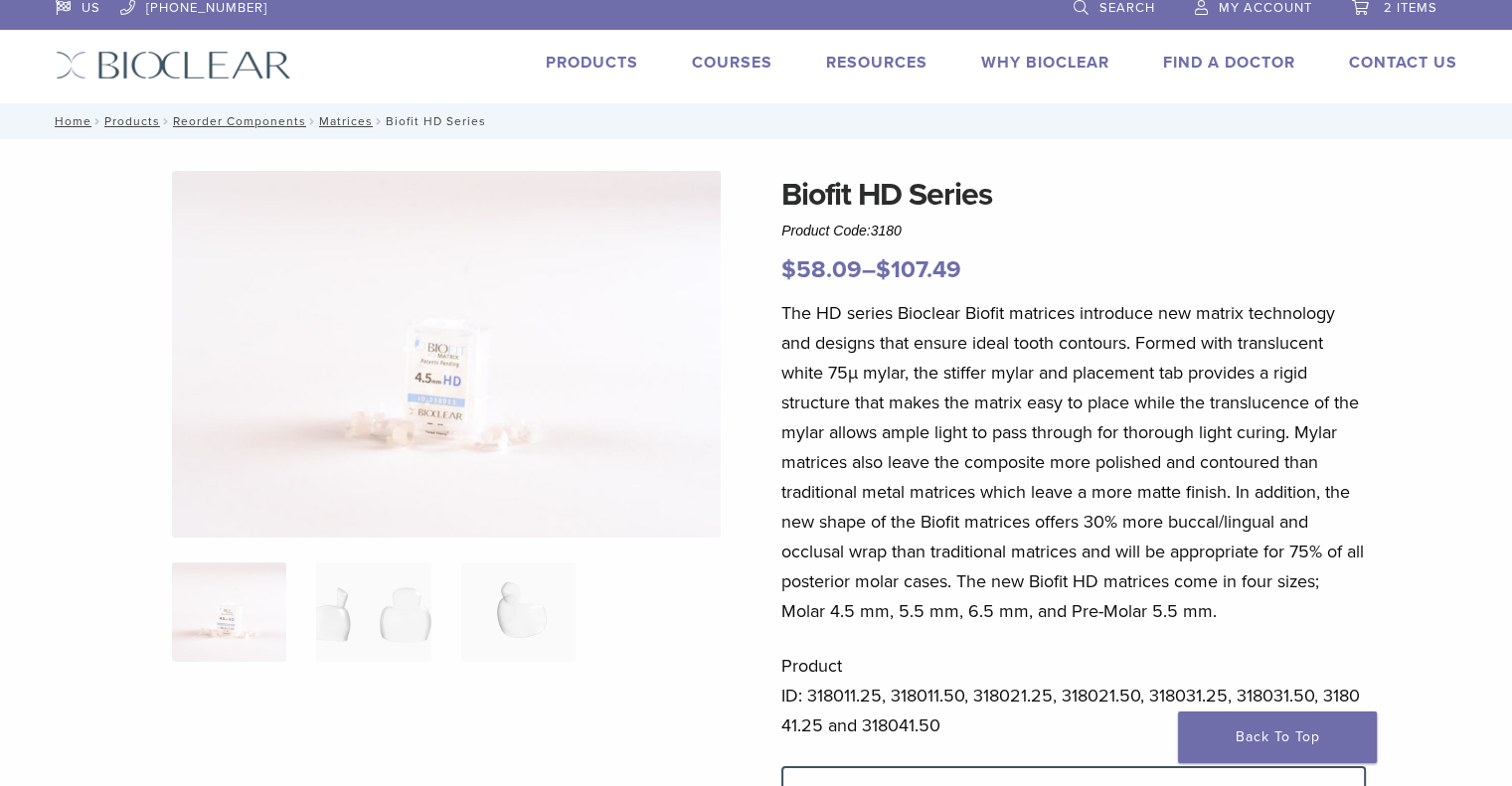 scroll, scrollTop: 0, scrollLeft: 0, axis: both 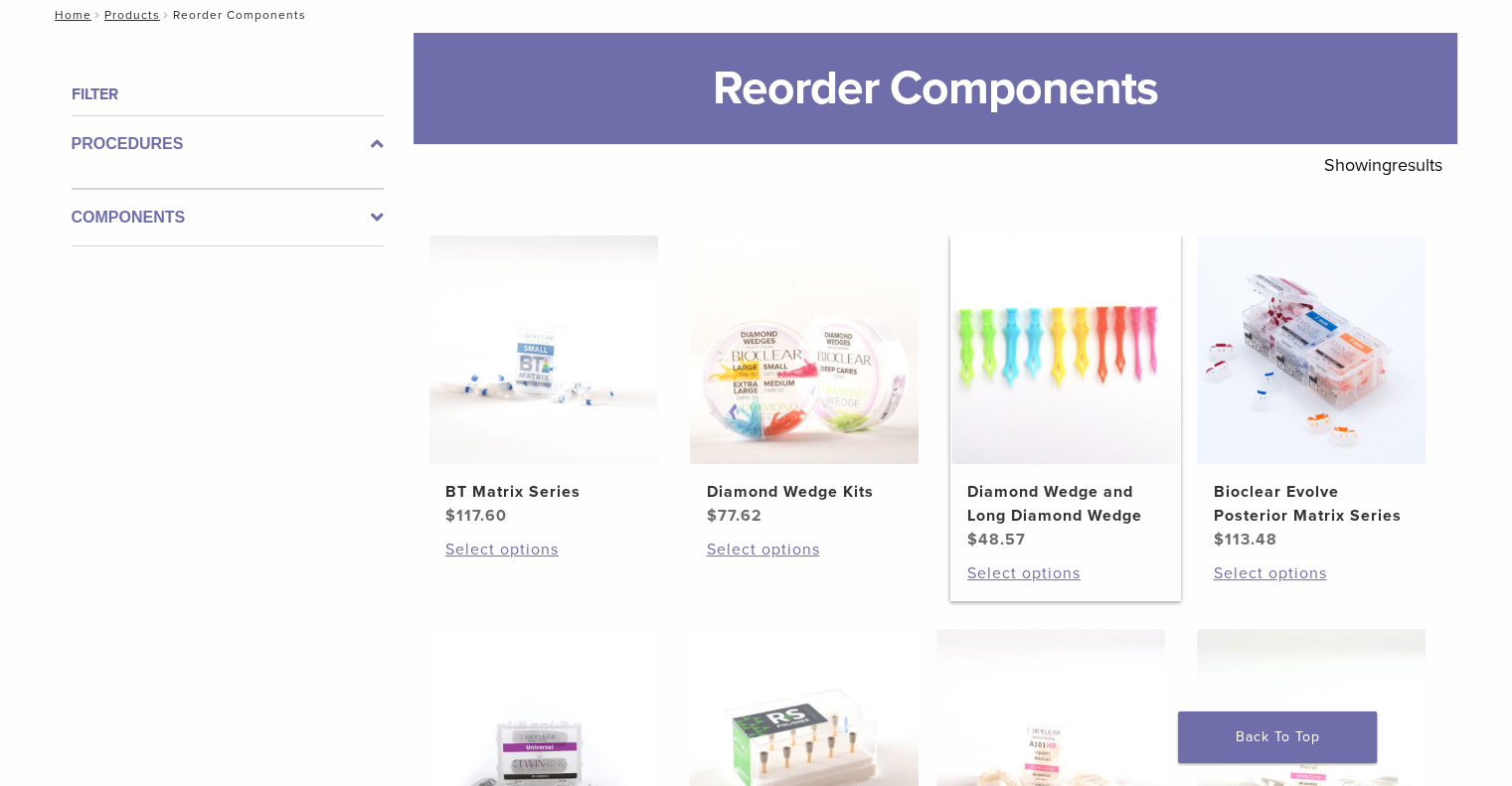 click on "Diamond Wedge and Long Diamond Wedge" at bounding box center [1066, 504] 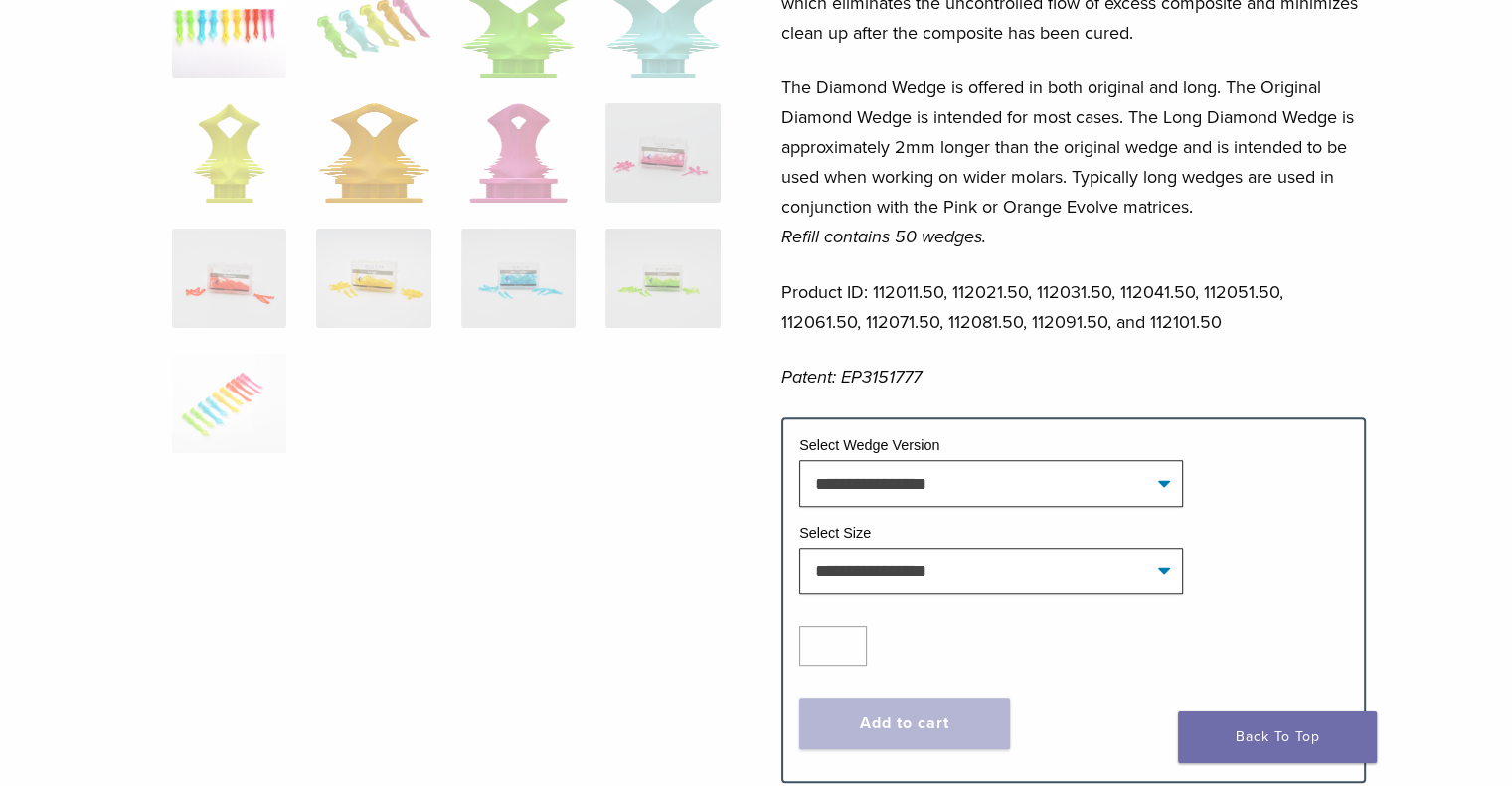scroll, scrollTop: 596, scrollLeft: 0, axis: vertical 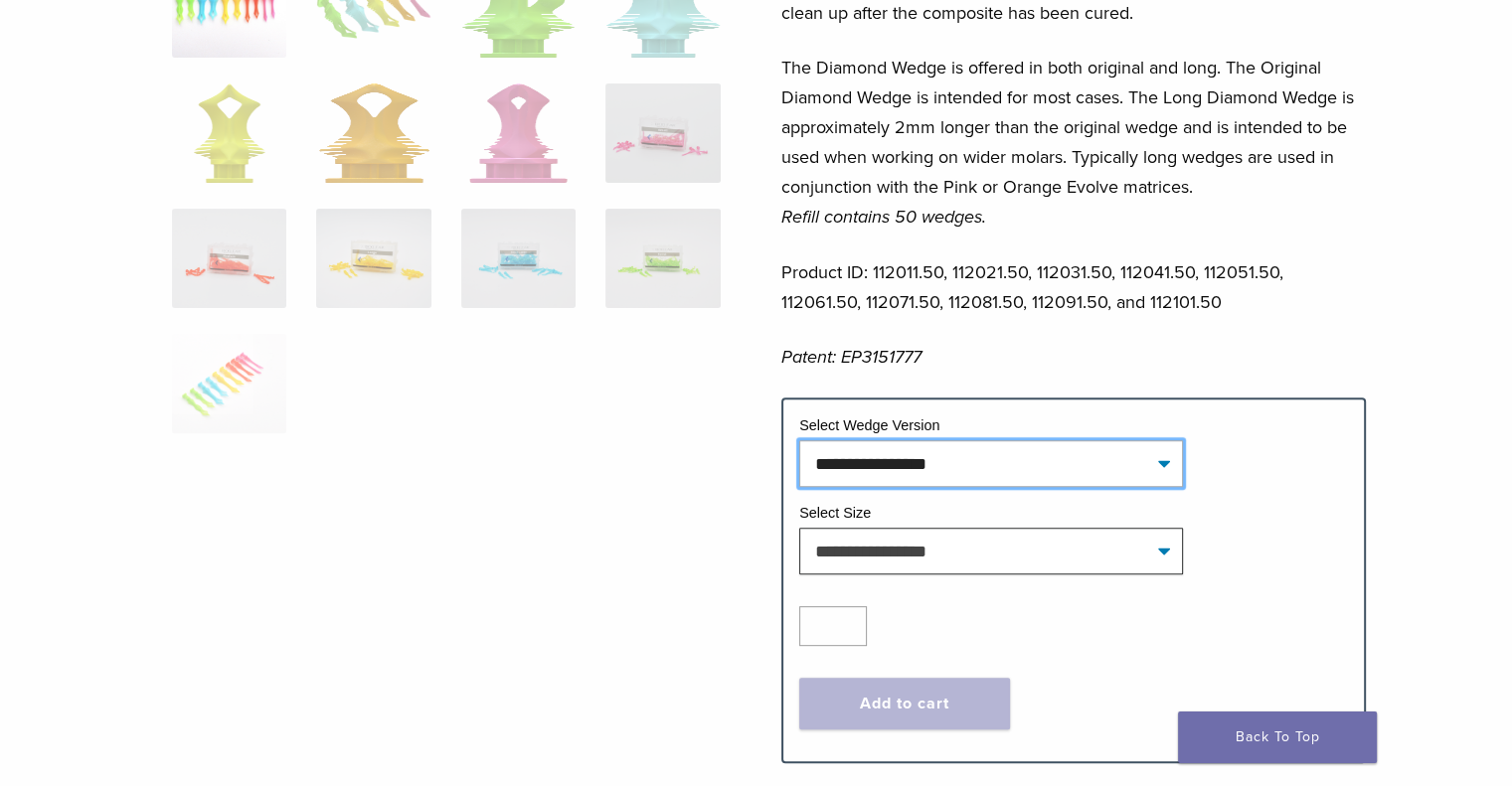 click on "**********" at bounding box center [991, 463] 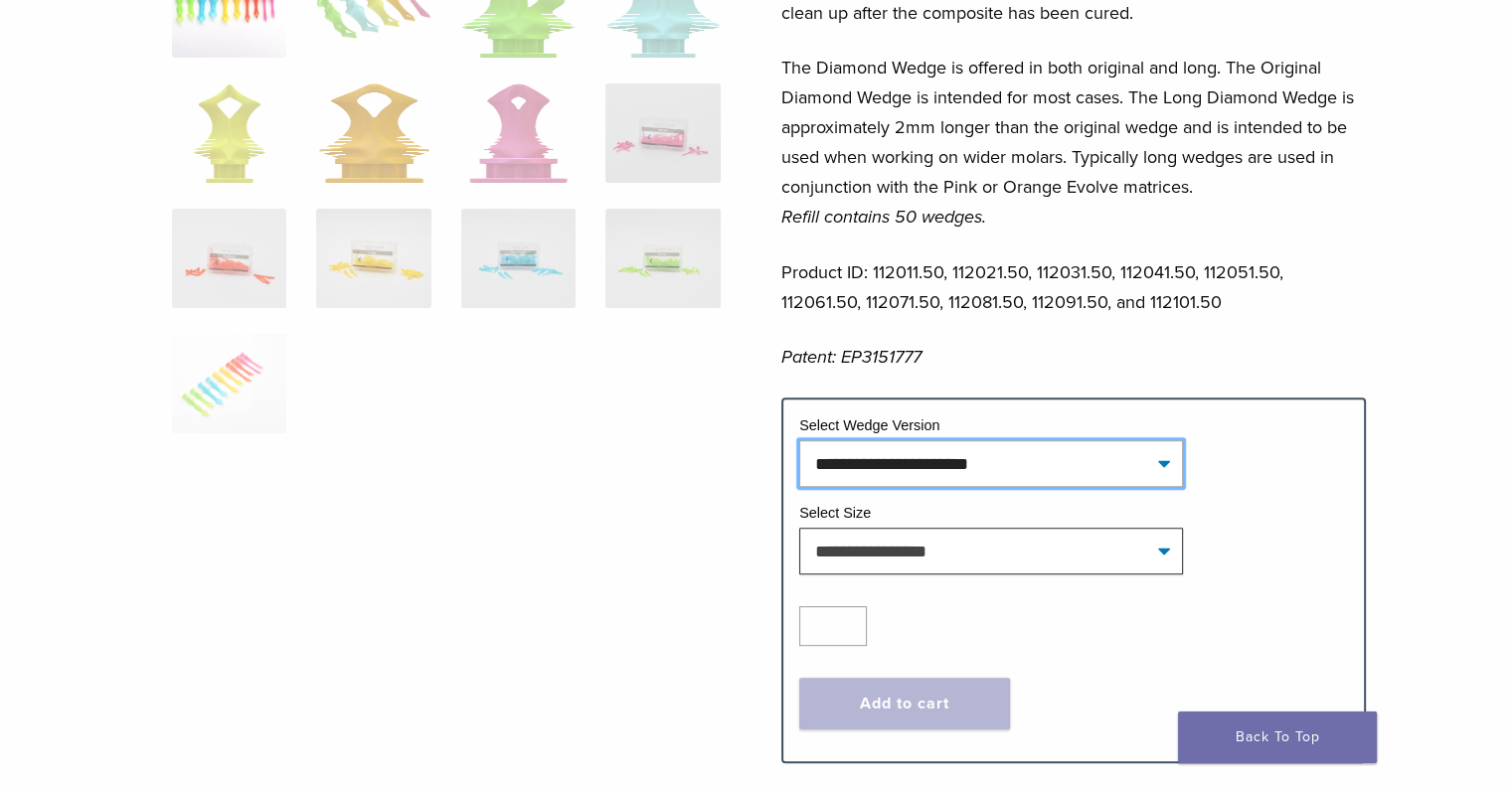 click on "**********" at bounding box center (991, 463) 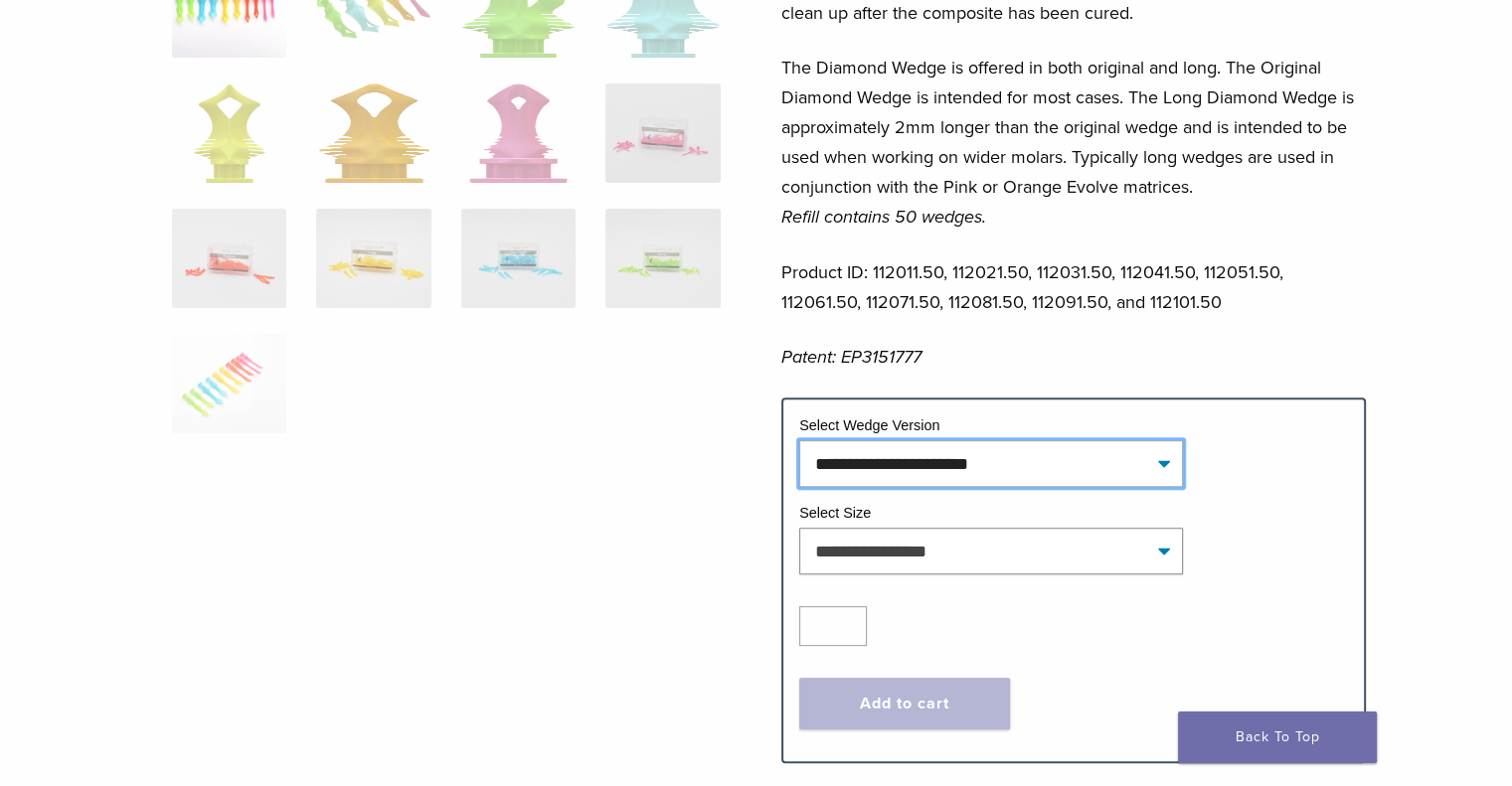 select on "**********" 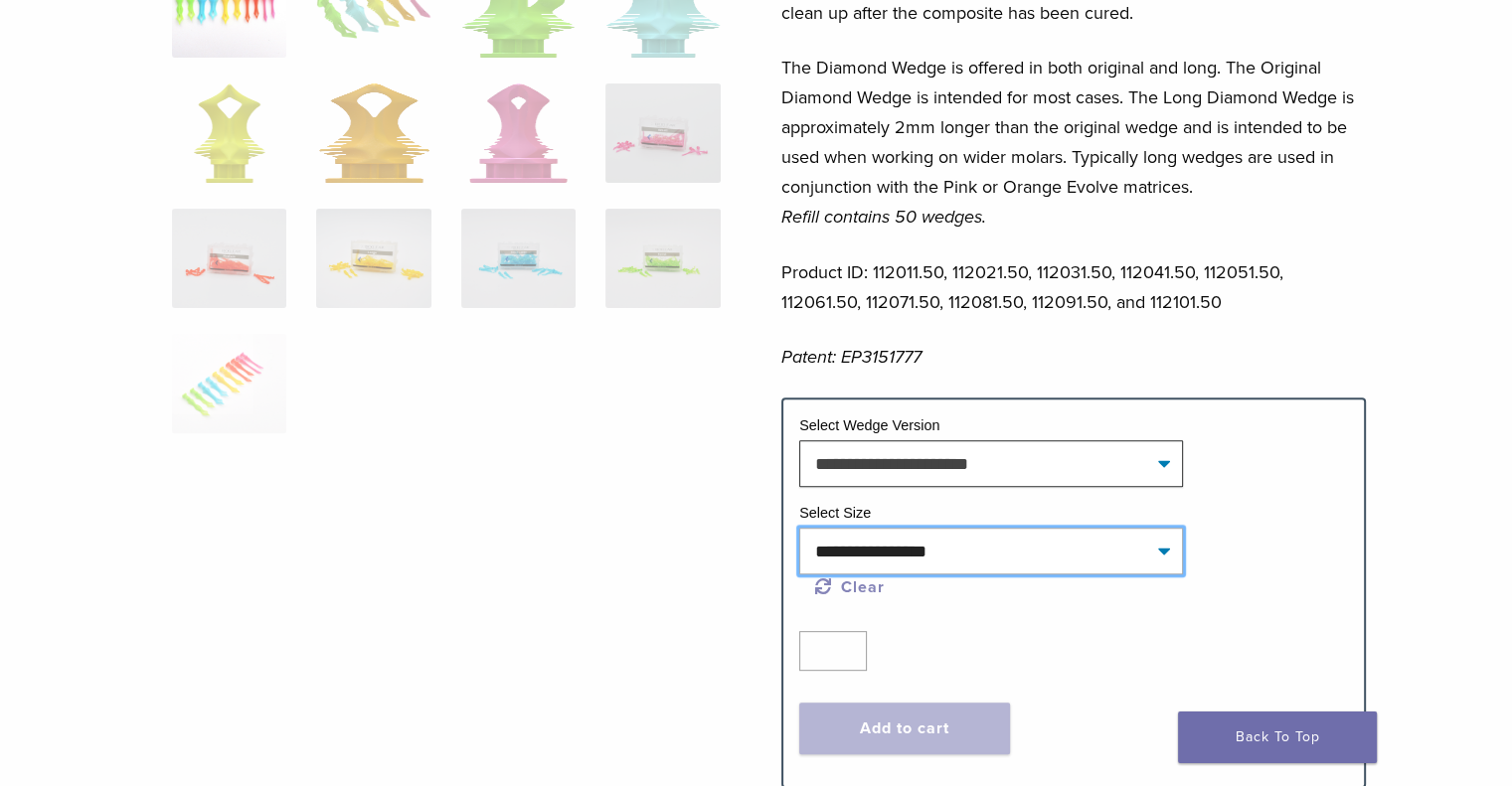 click on "**********" at bounding box center [991, 550] 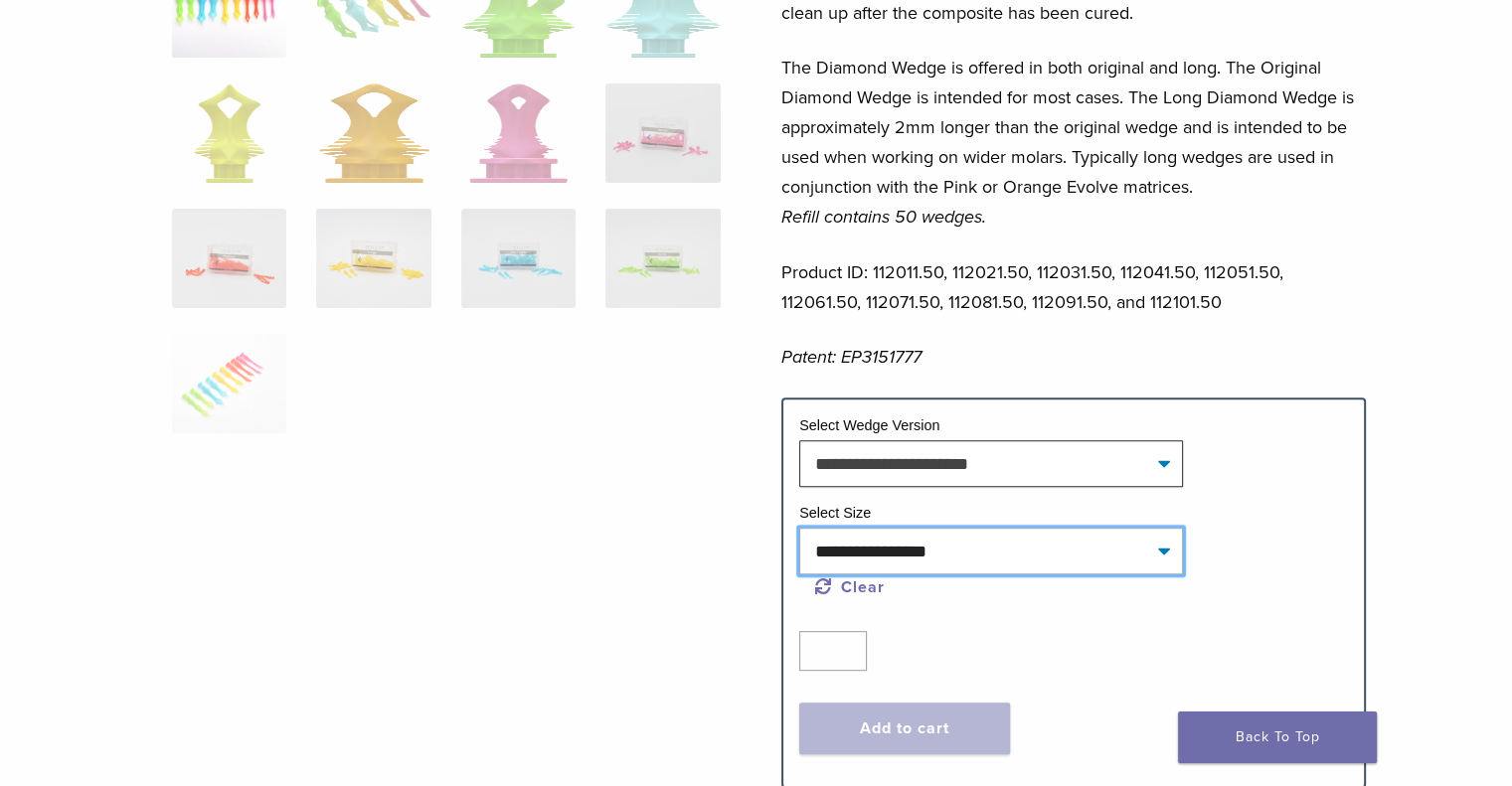 select on "******" 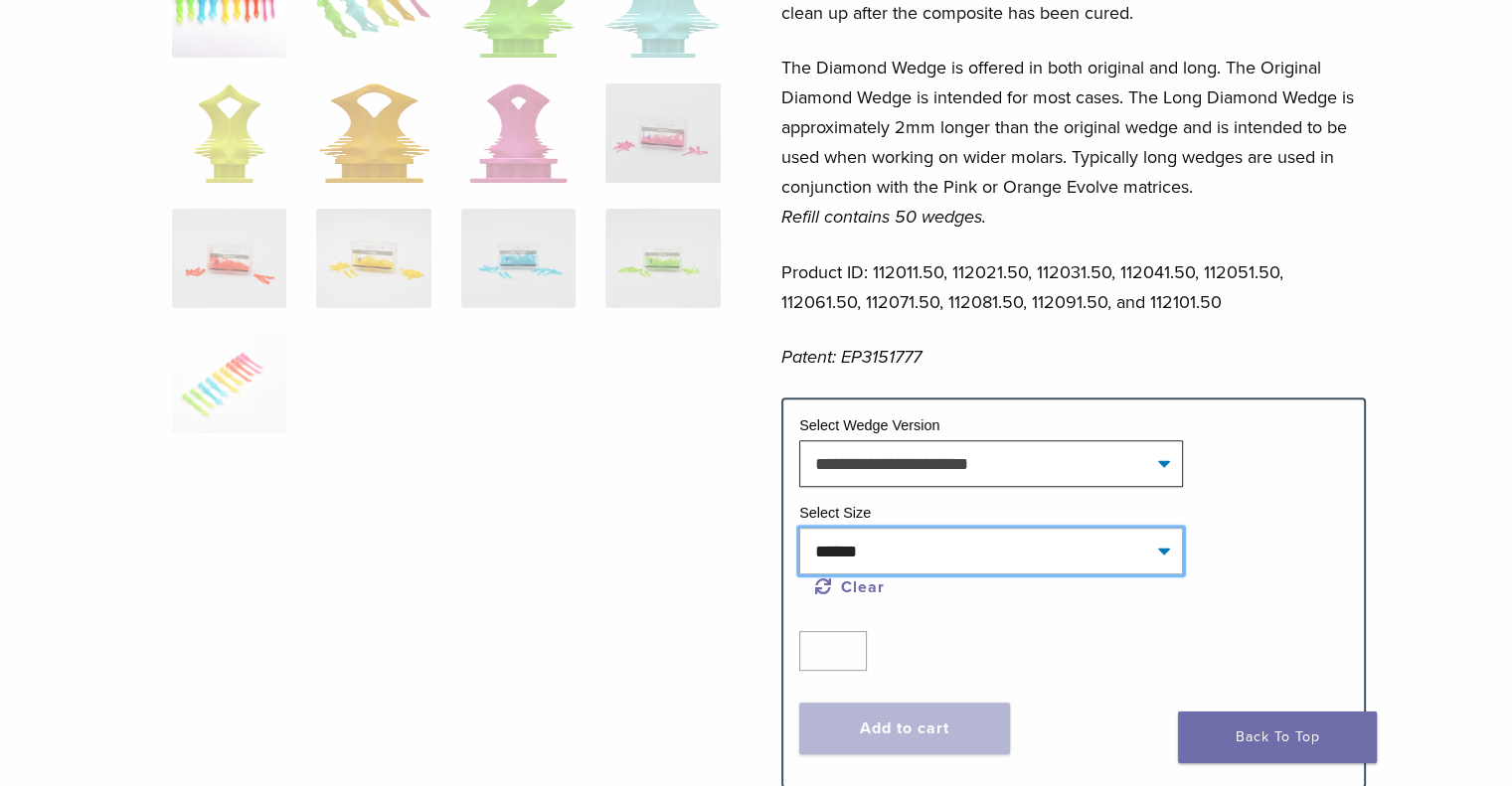 click on "**********" at bounding box center (991, 550) 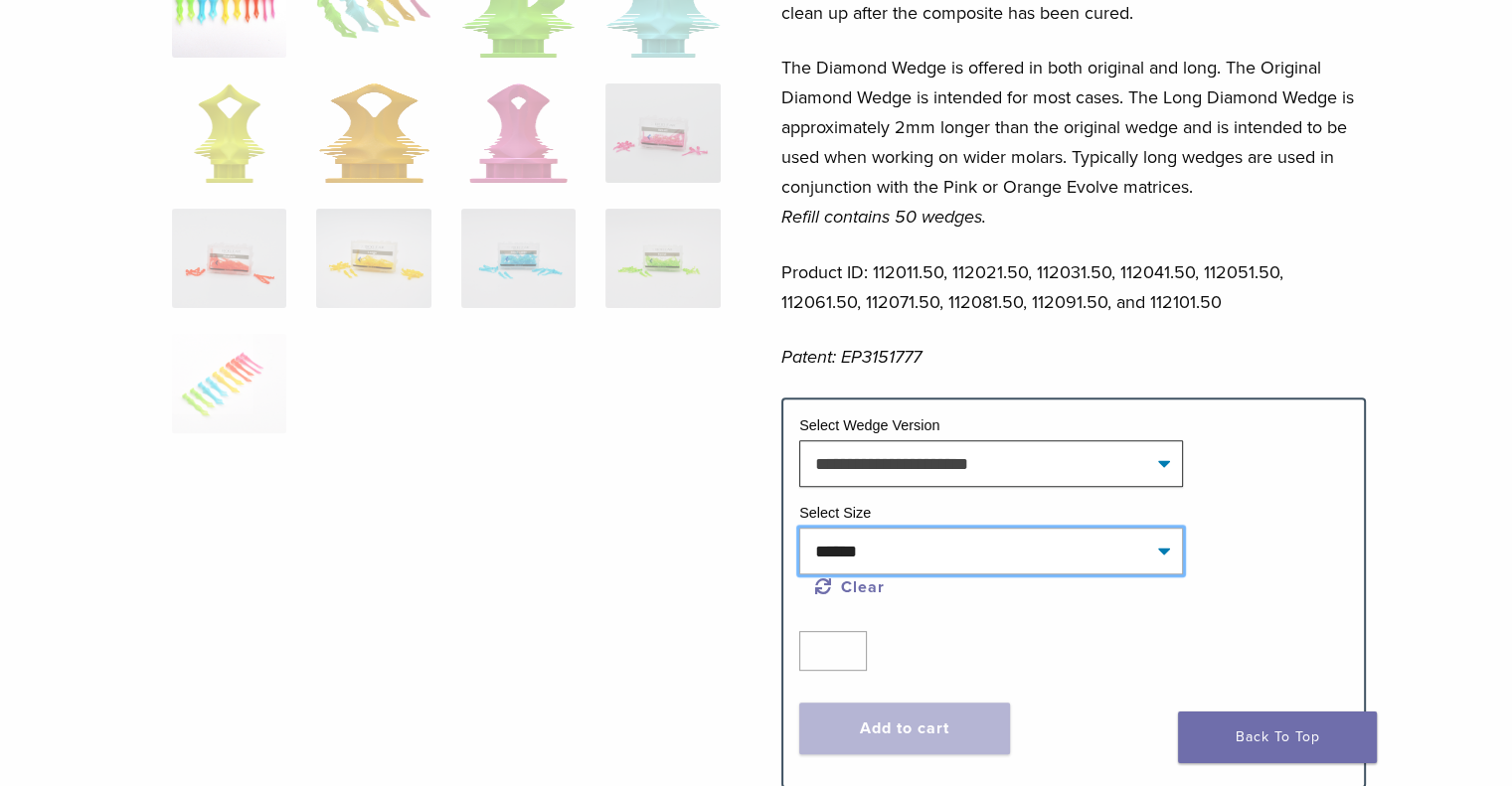 select on "**********" 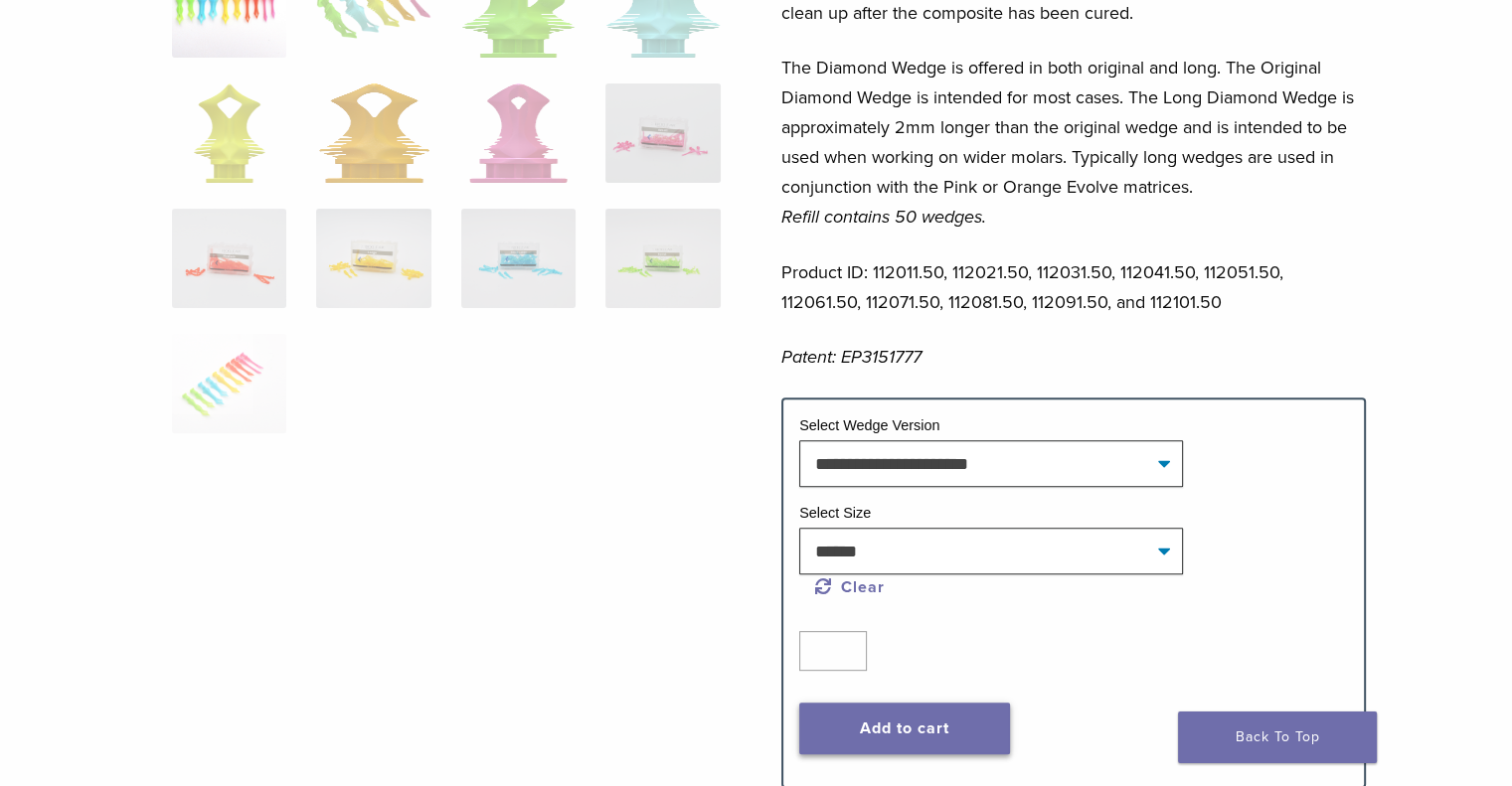 click on "Add to cart" at bounding box center (905, 728) 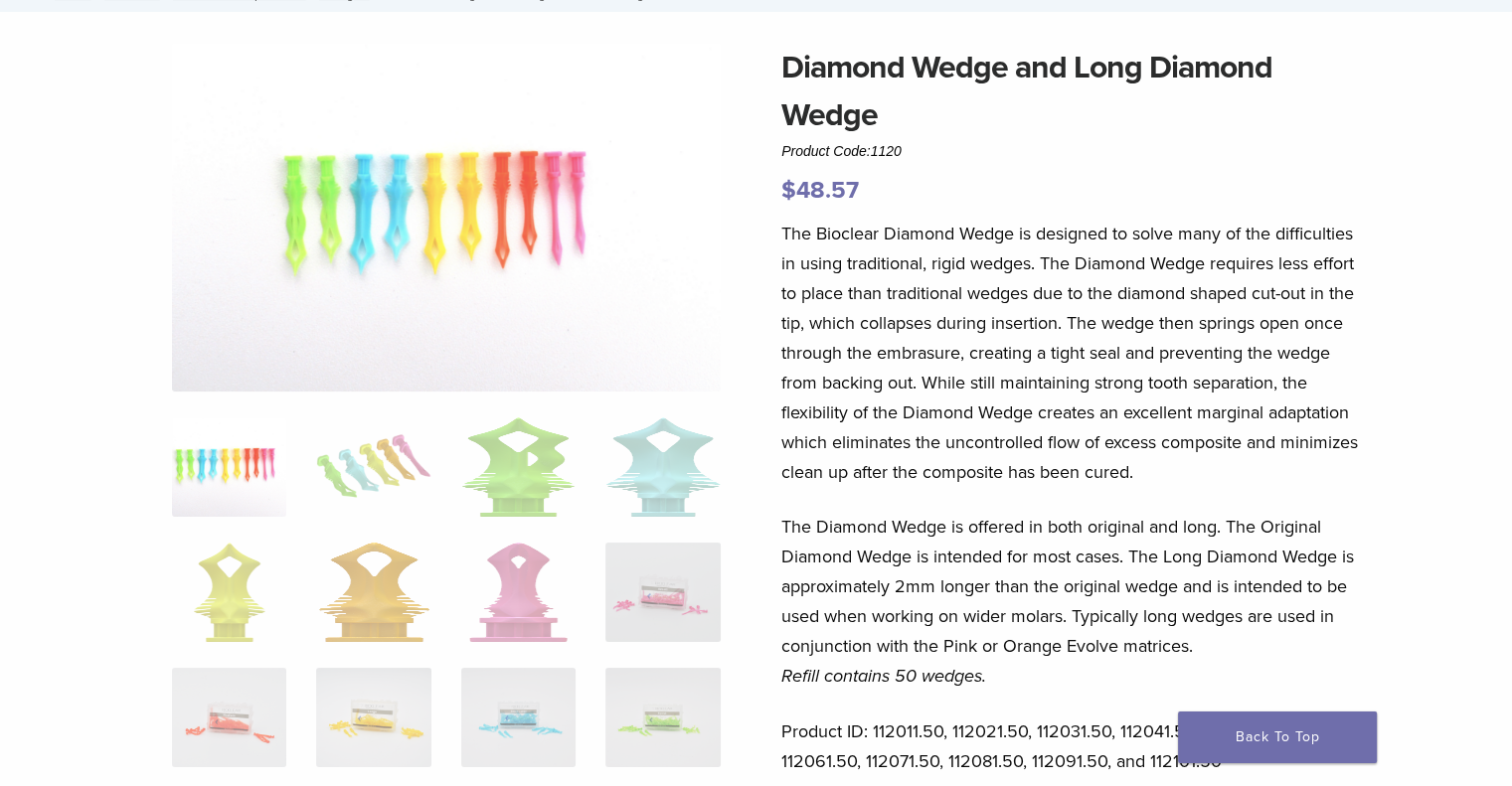scroll, scrollTop: 497, scrollLeft: 0, axis: vertical 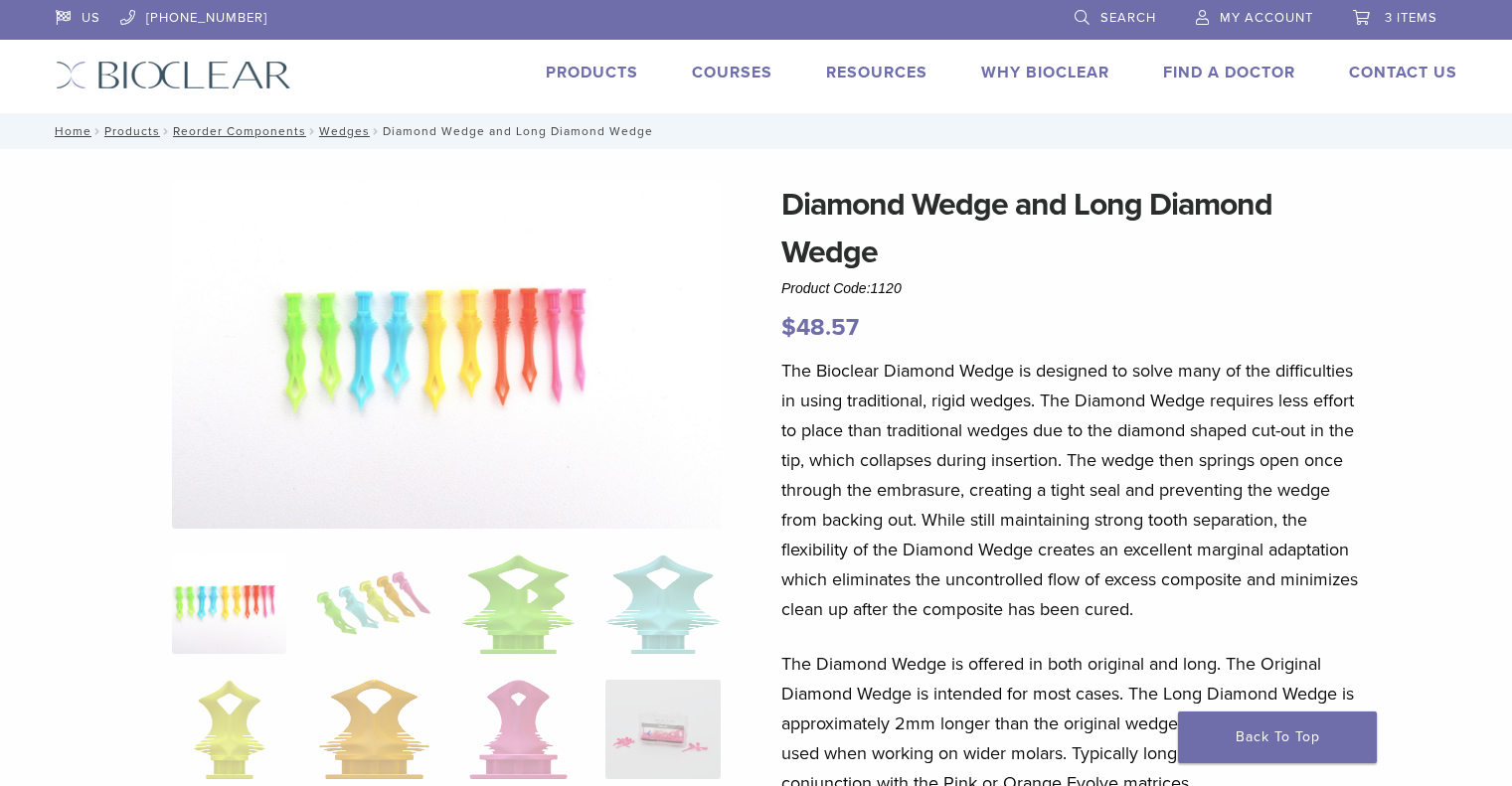 select on "**********" 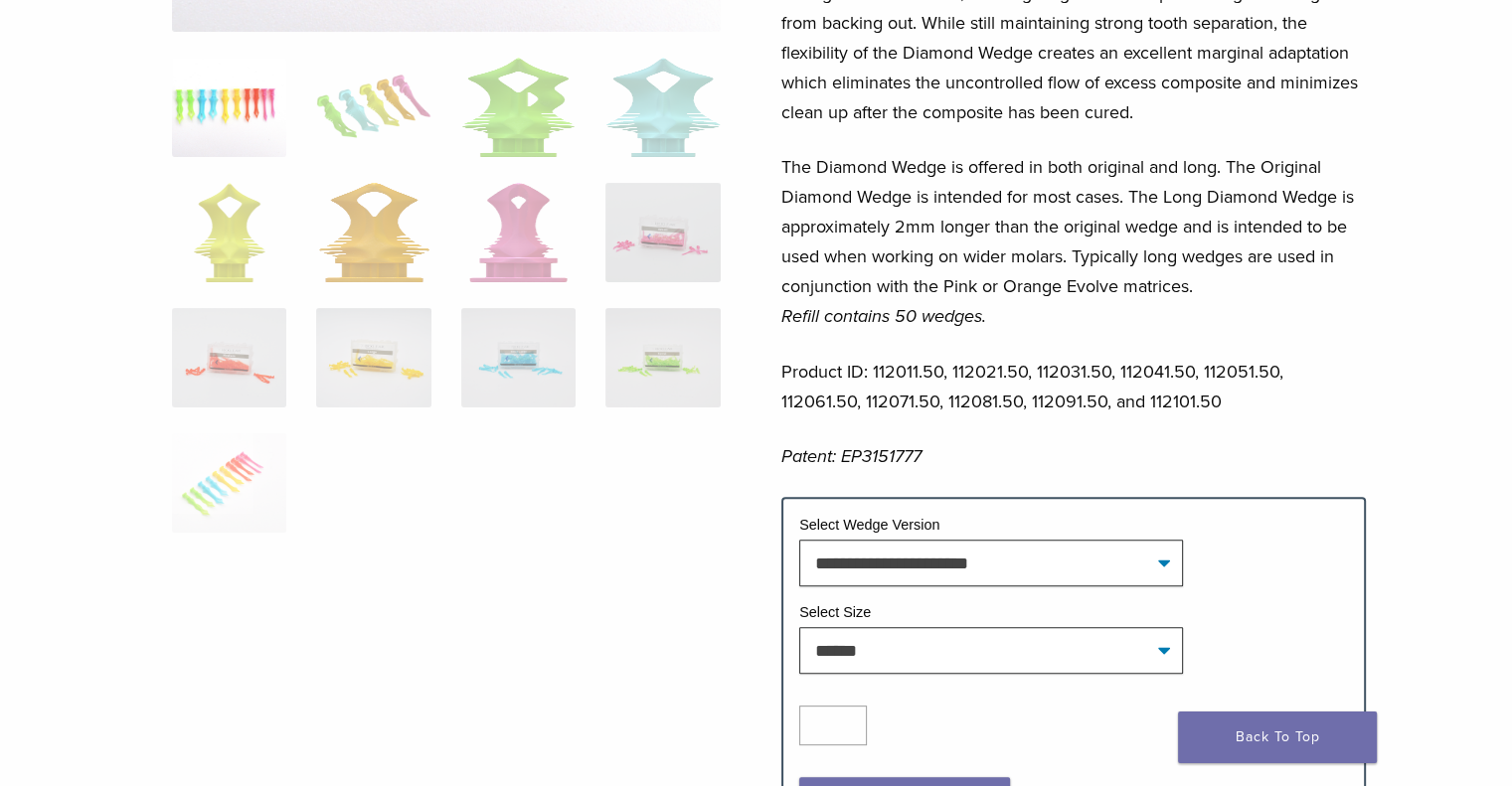 select on "**********" 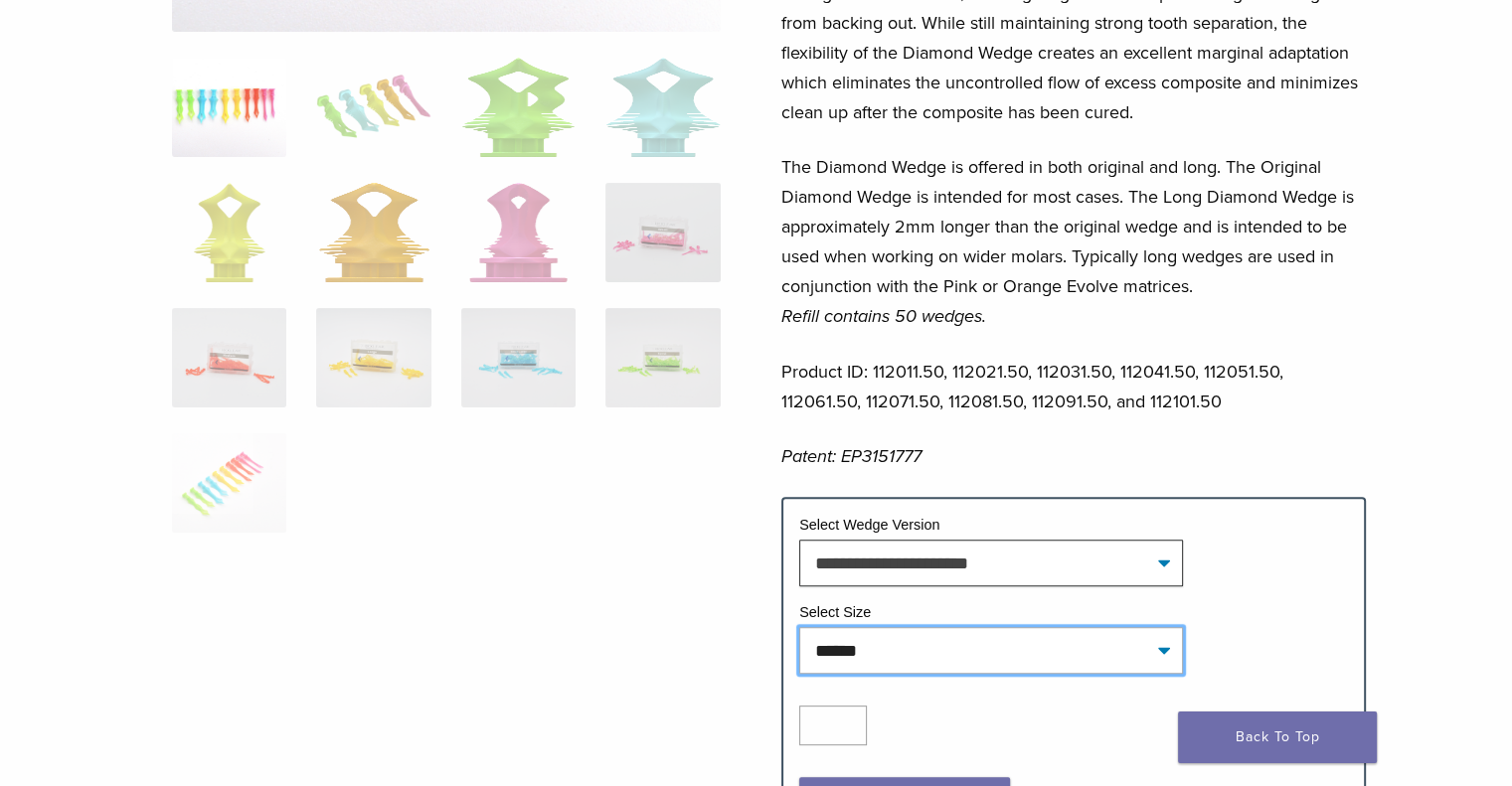 click on "**********" at bounding box center [991, 650] 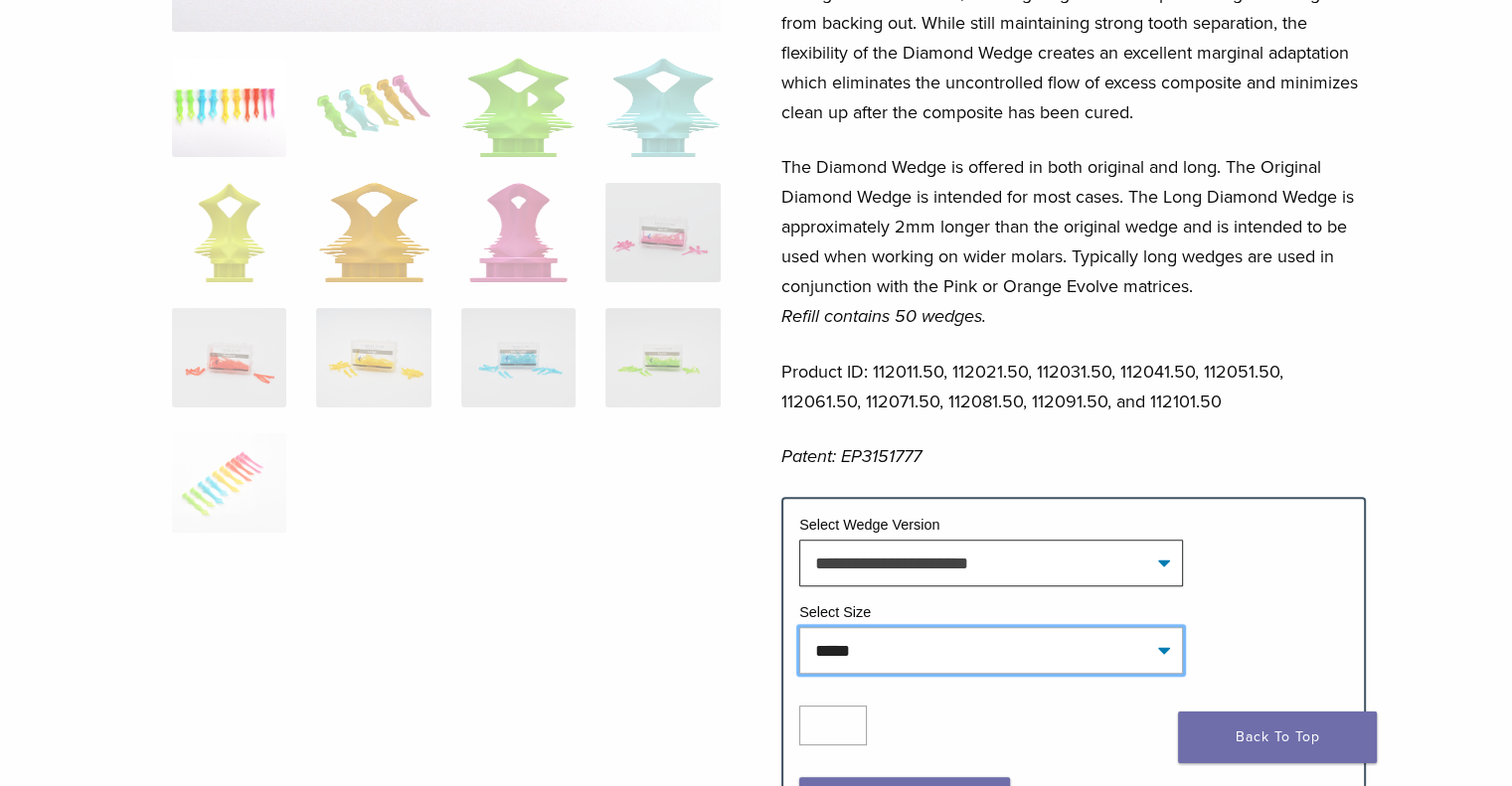 click on "**********" at bounding box center (991, 650) 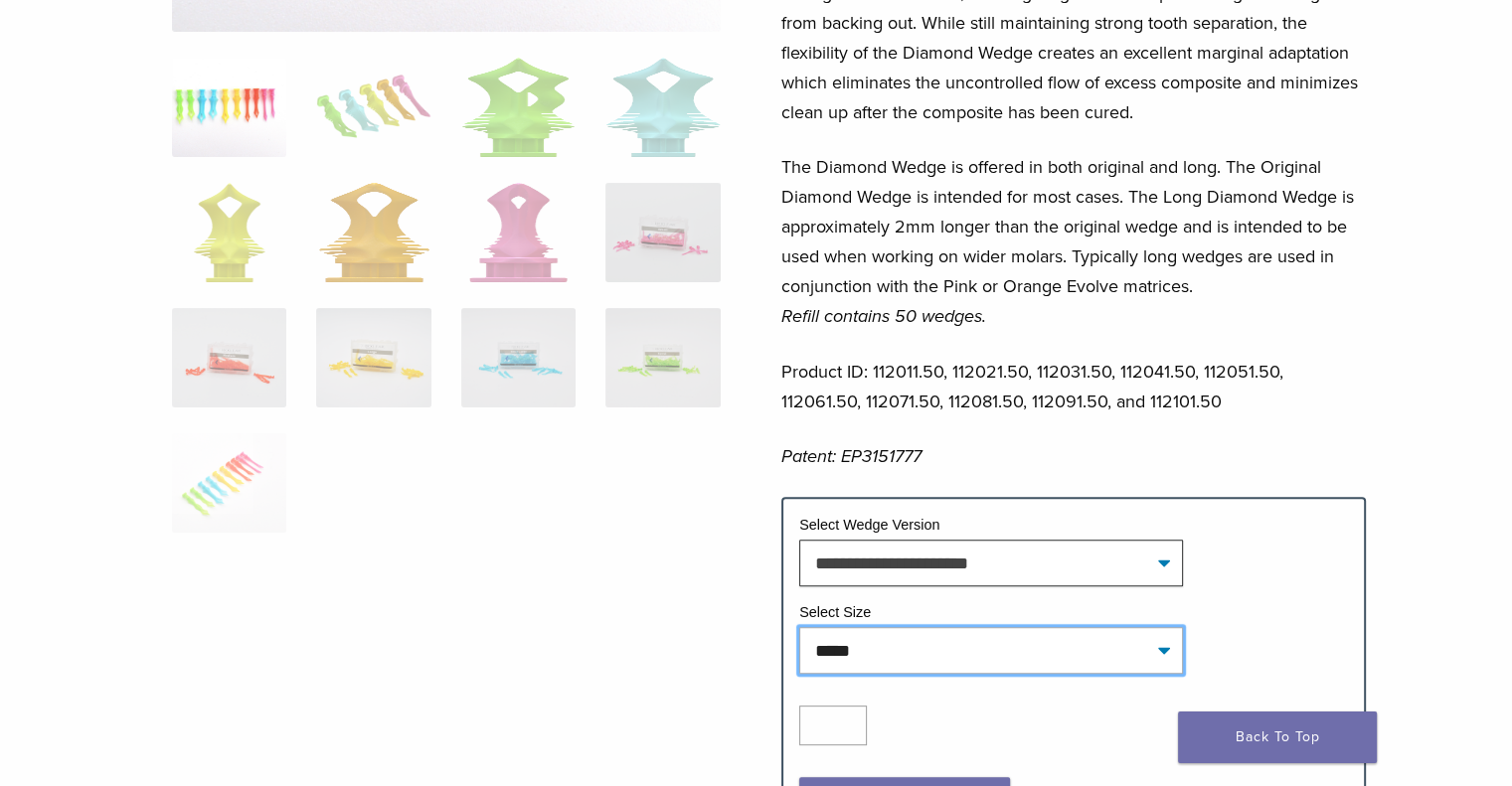 select on "**********" 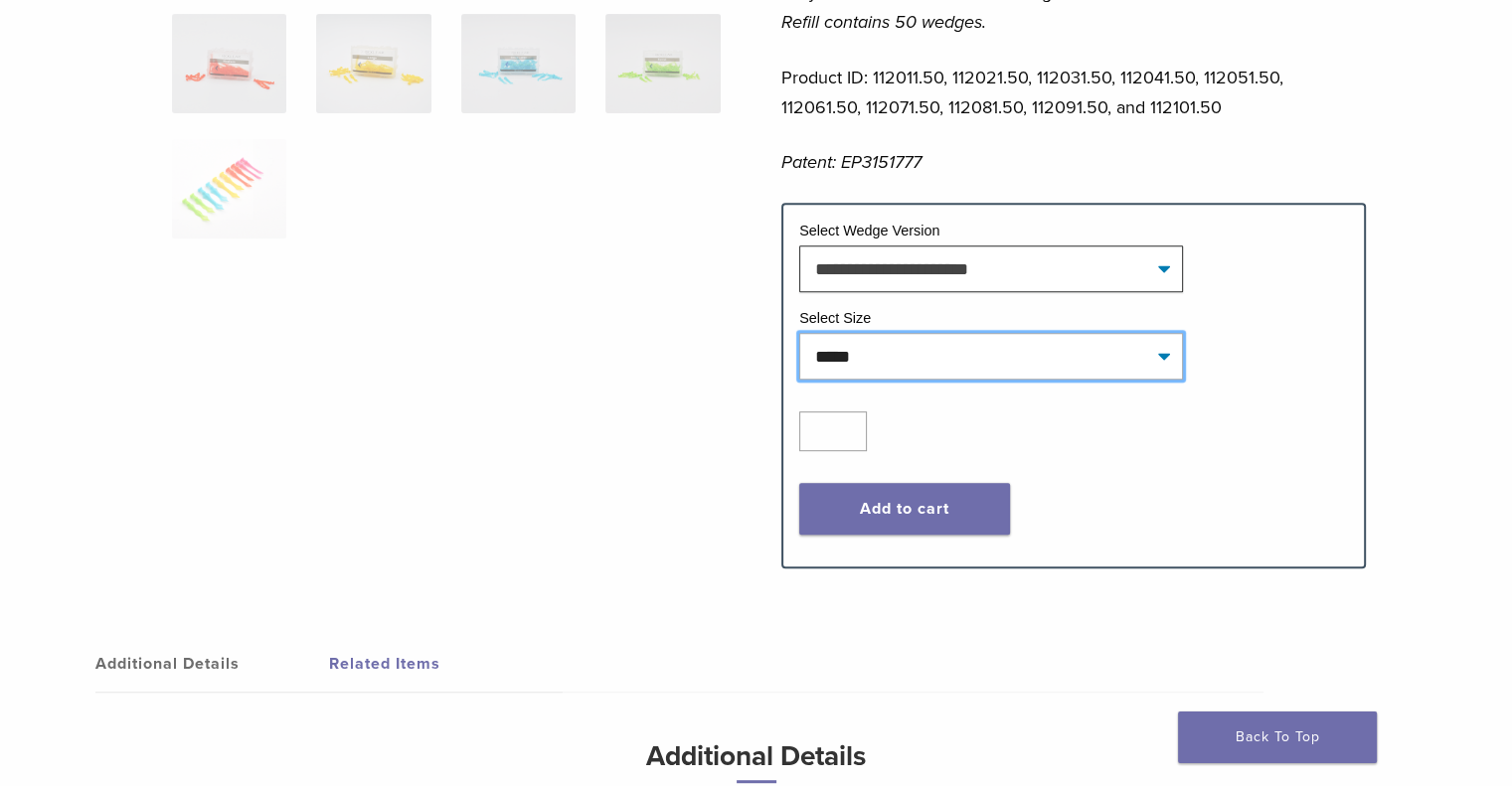 scroll, scrollTop: 795, scrollLeft: 0, axis: vertical 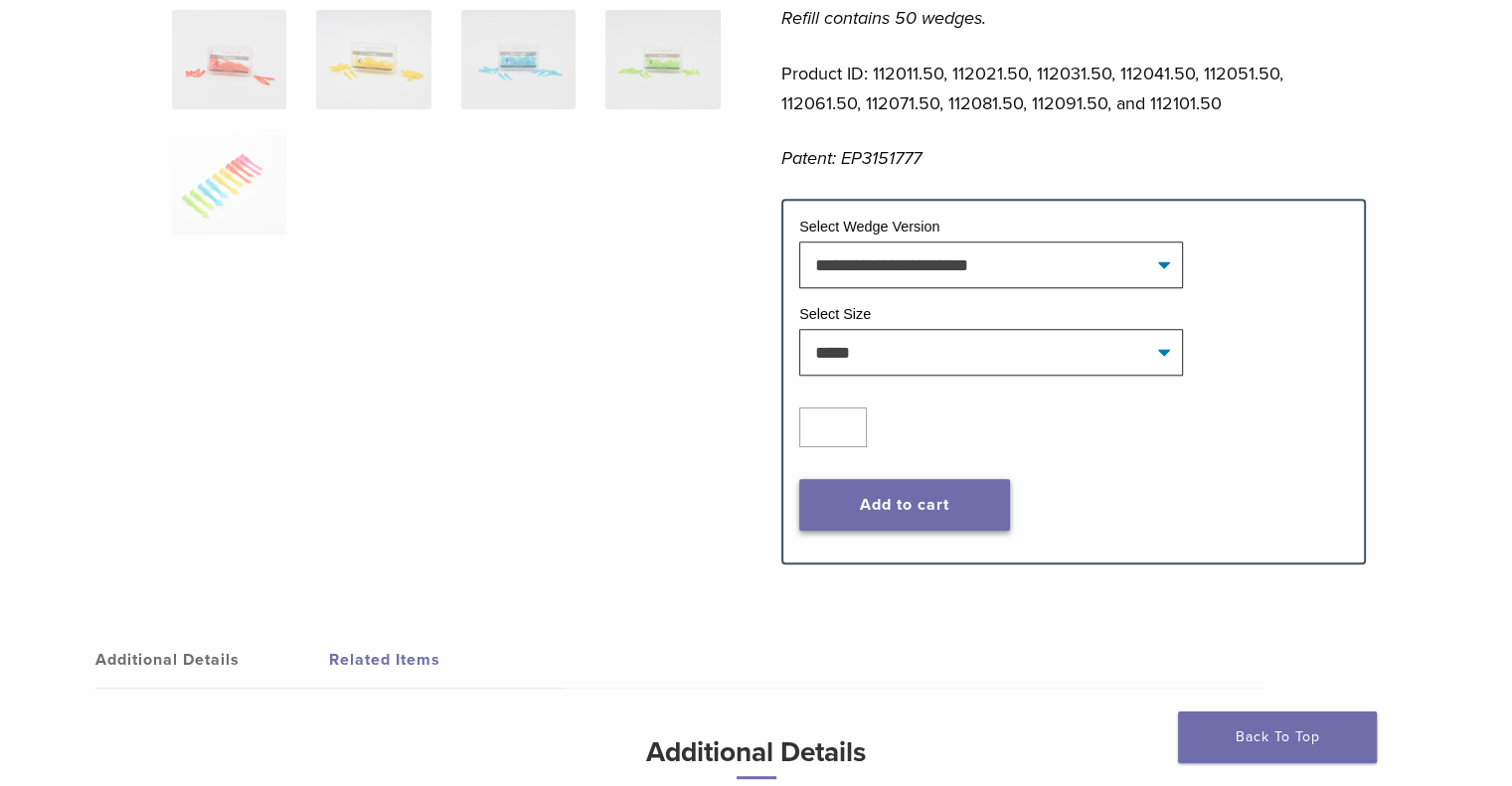 click on "Add to cart" at bounding box center [905, 505] 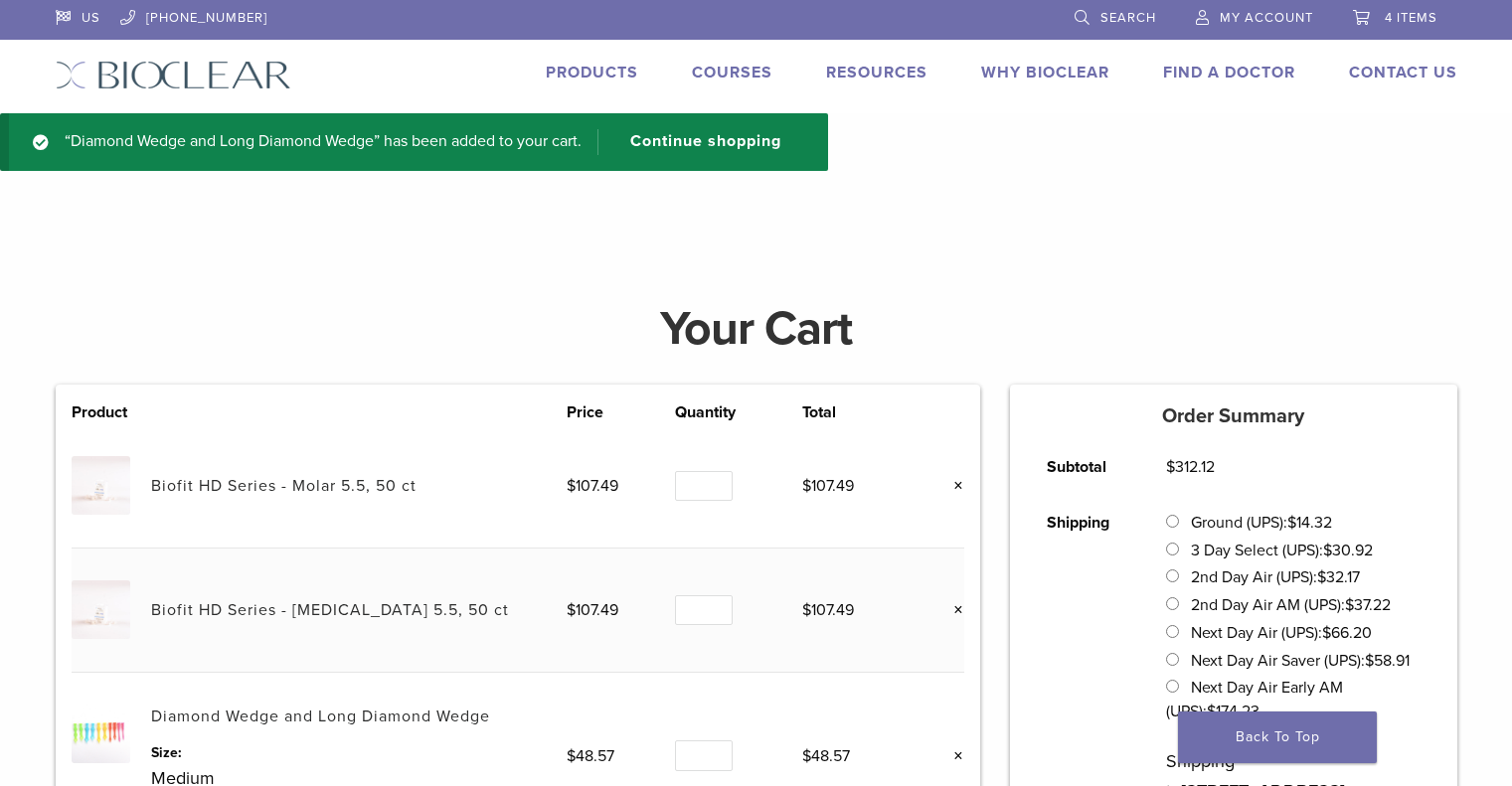 scroll, scrollTop: 0, scrollLeft: 0, axis: both 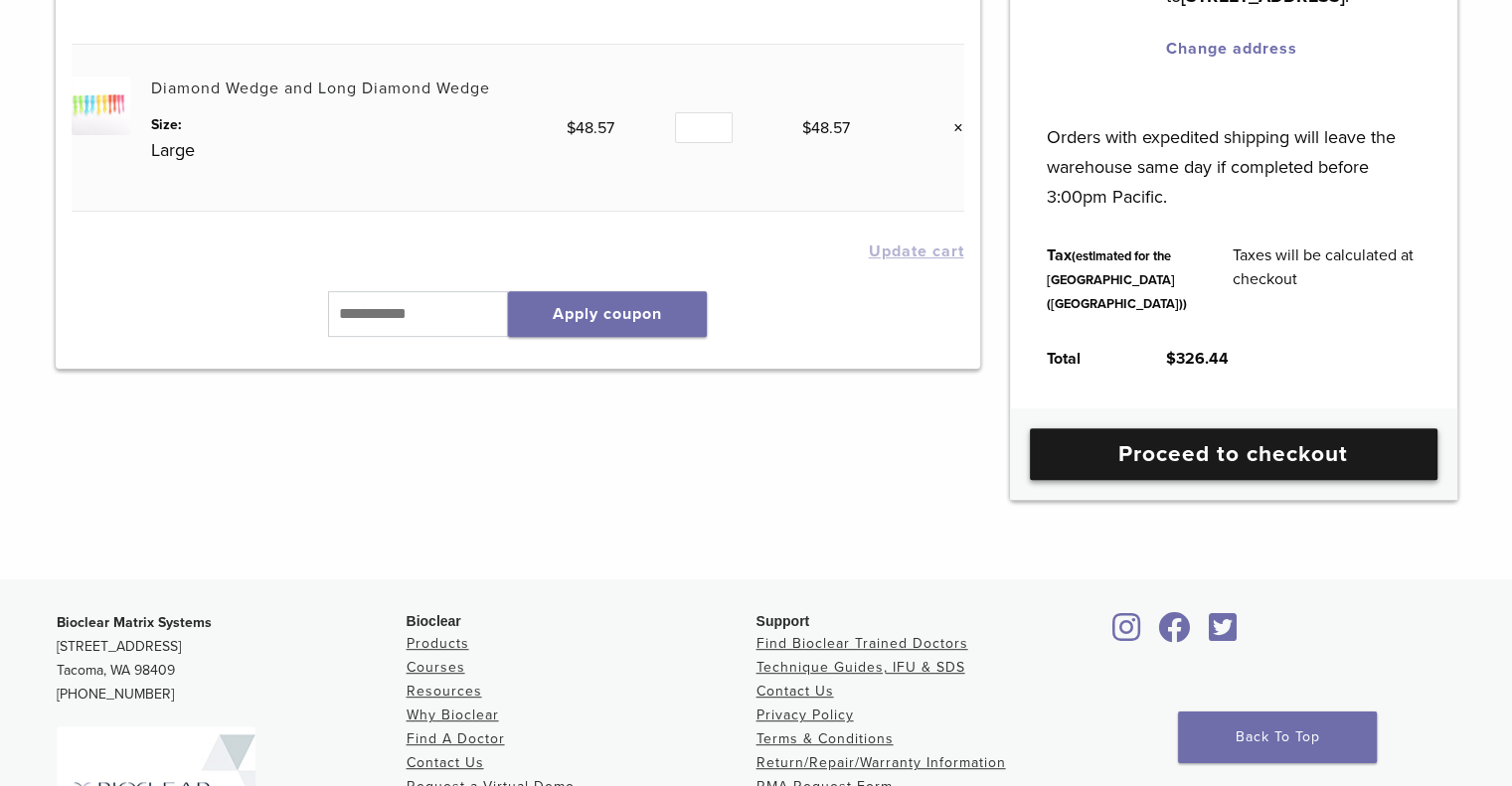 click on "Proceed to checkout" at bounding box center [1234, 454] 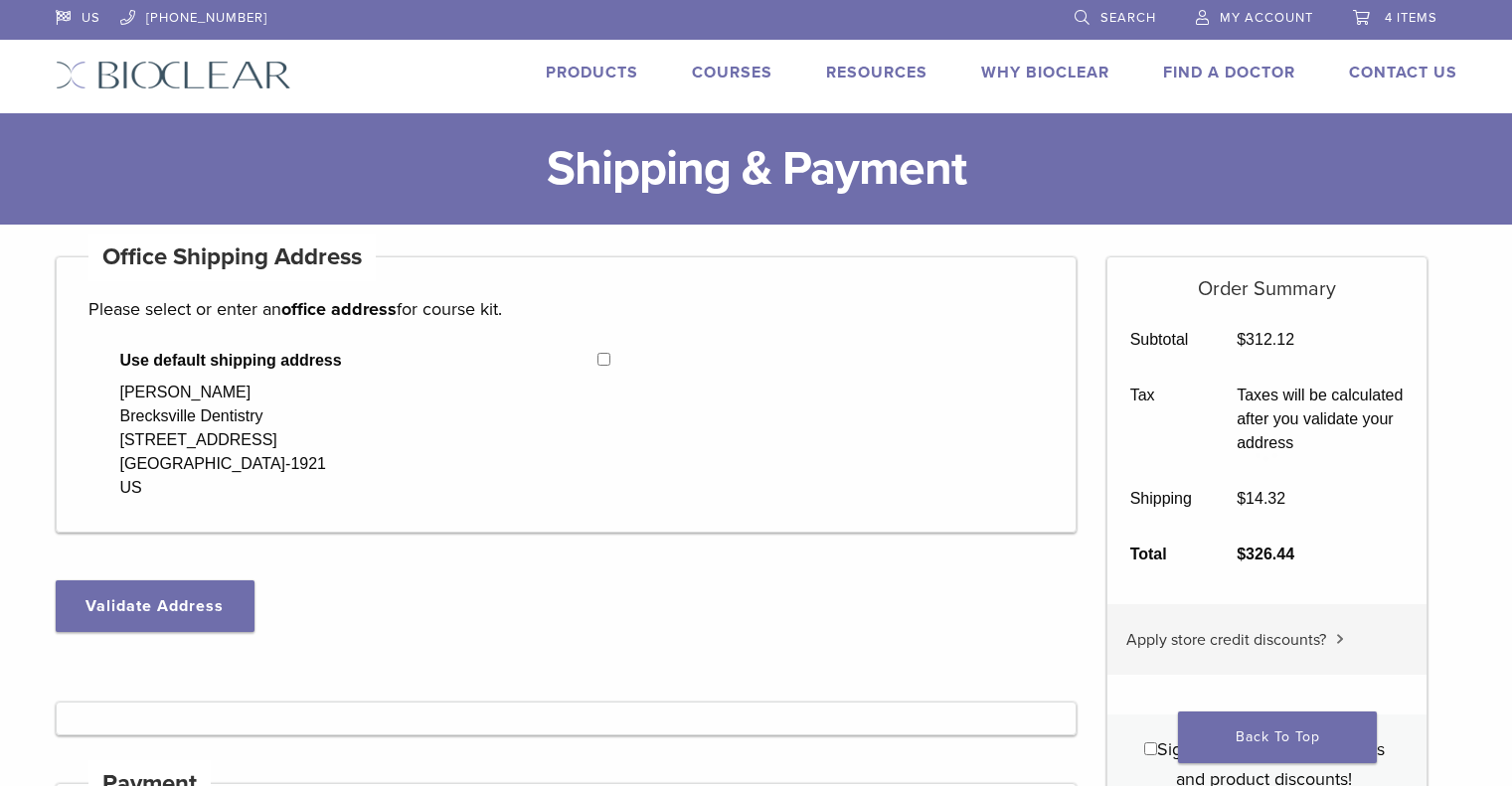 select on "**" 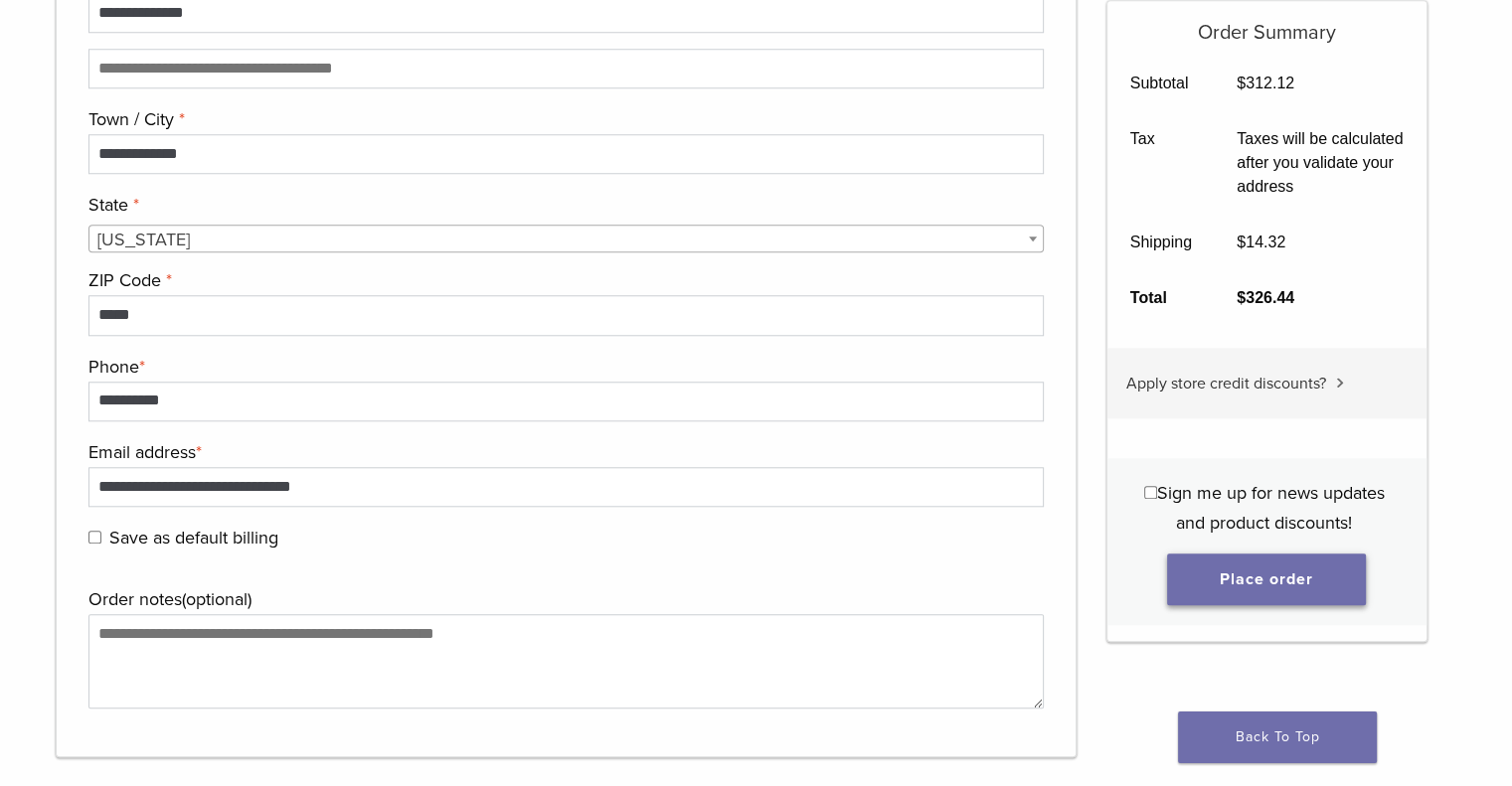 scroll, scrollTop: 1888, scrollLeft: 0, axis: vertical 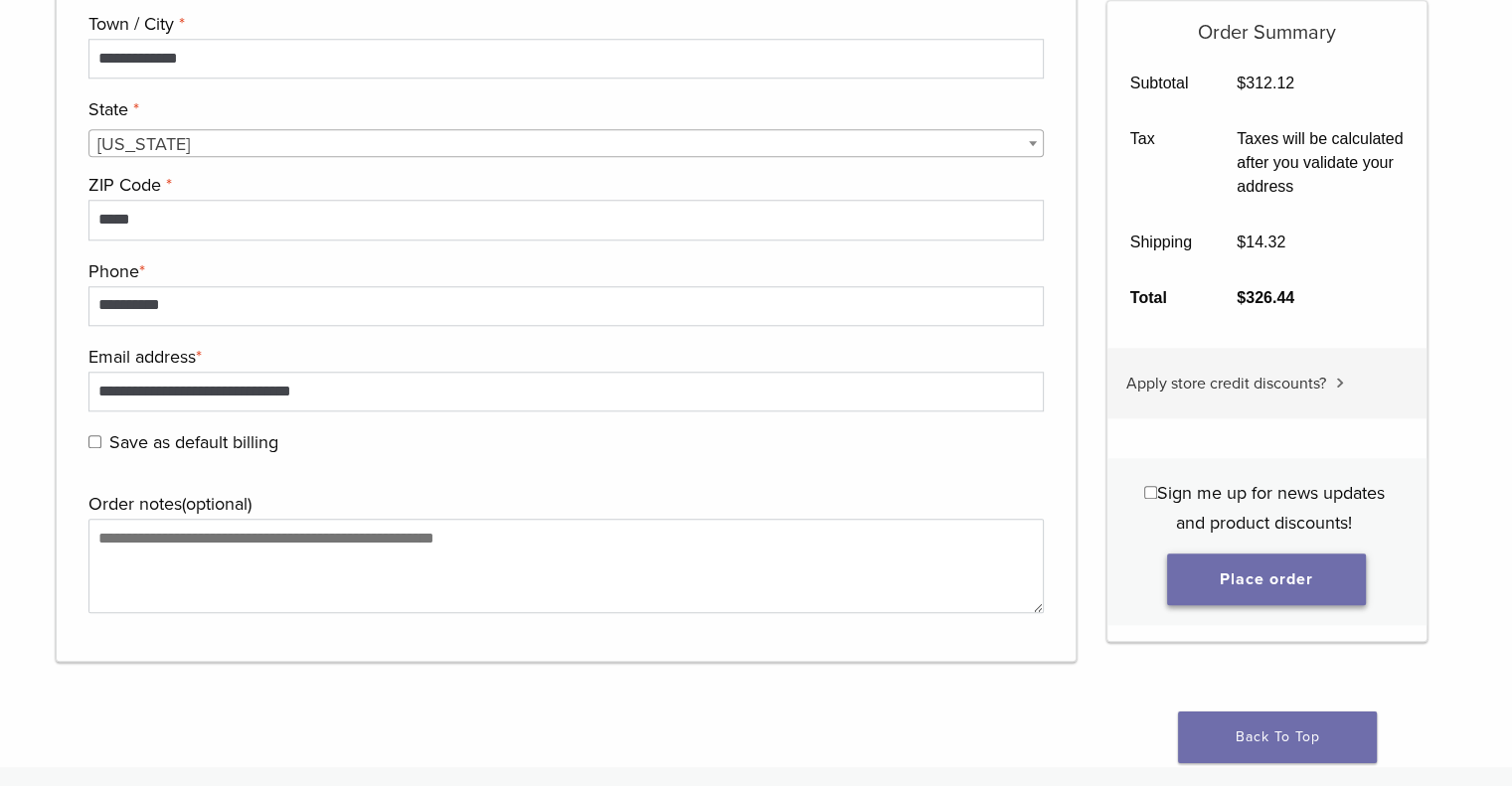 click on "Place order" at bounding box center (1266, 579) 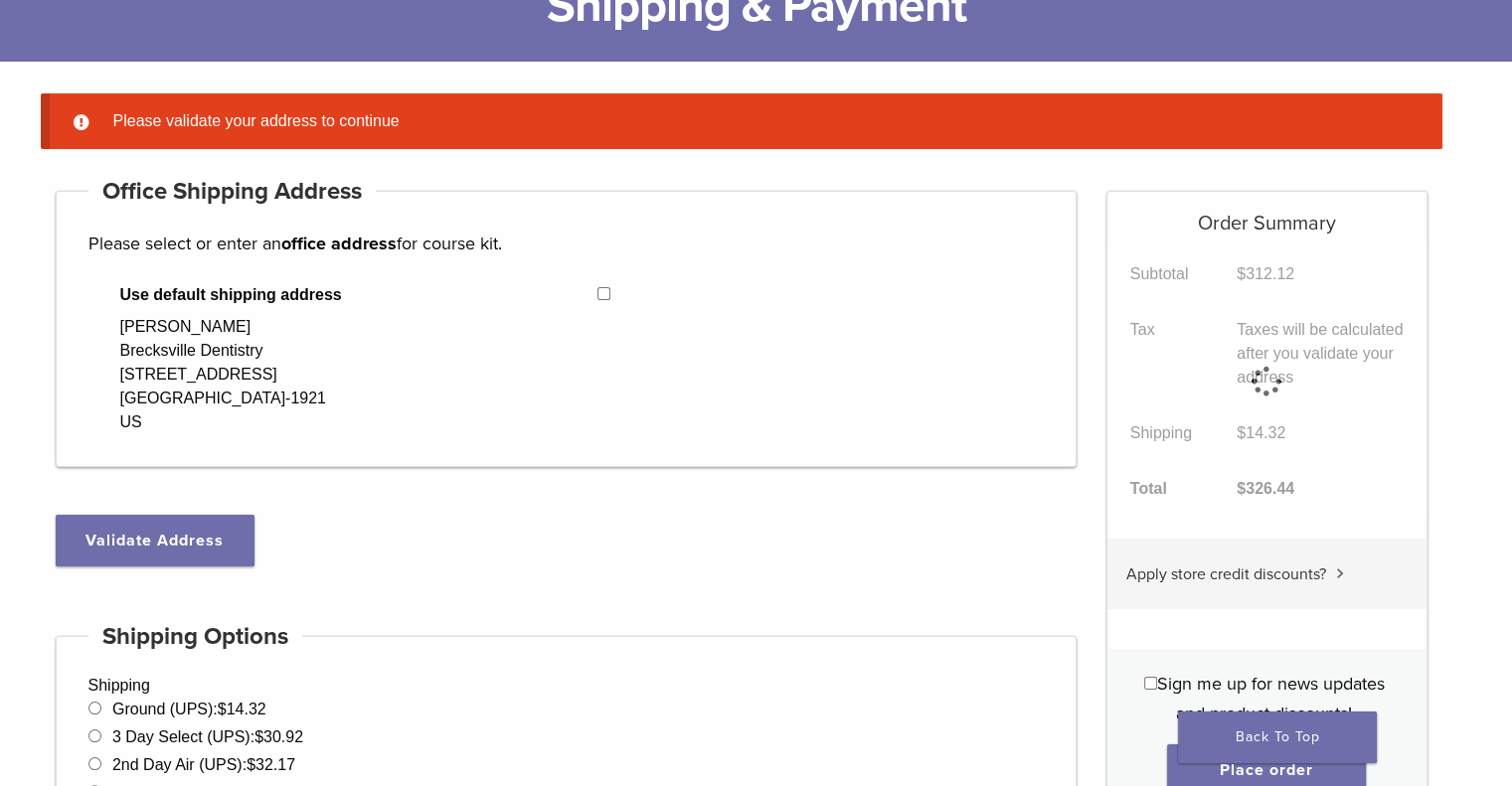 scroll, scrollTop: 156, scrollLeft: 0, axis: vertical 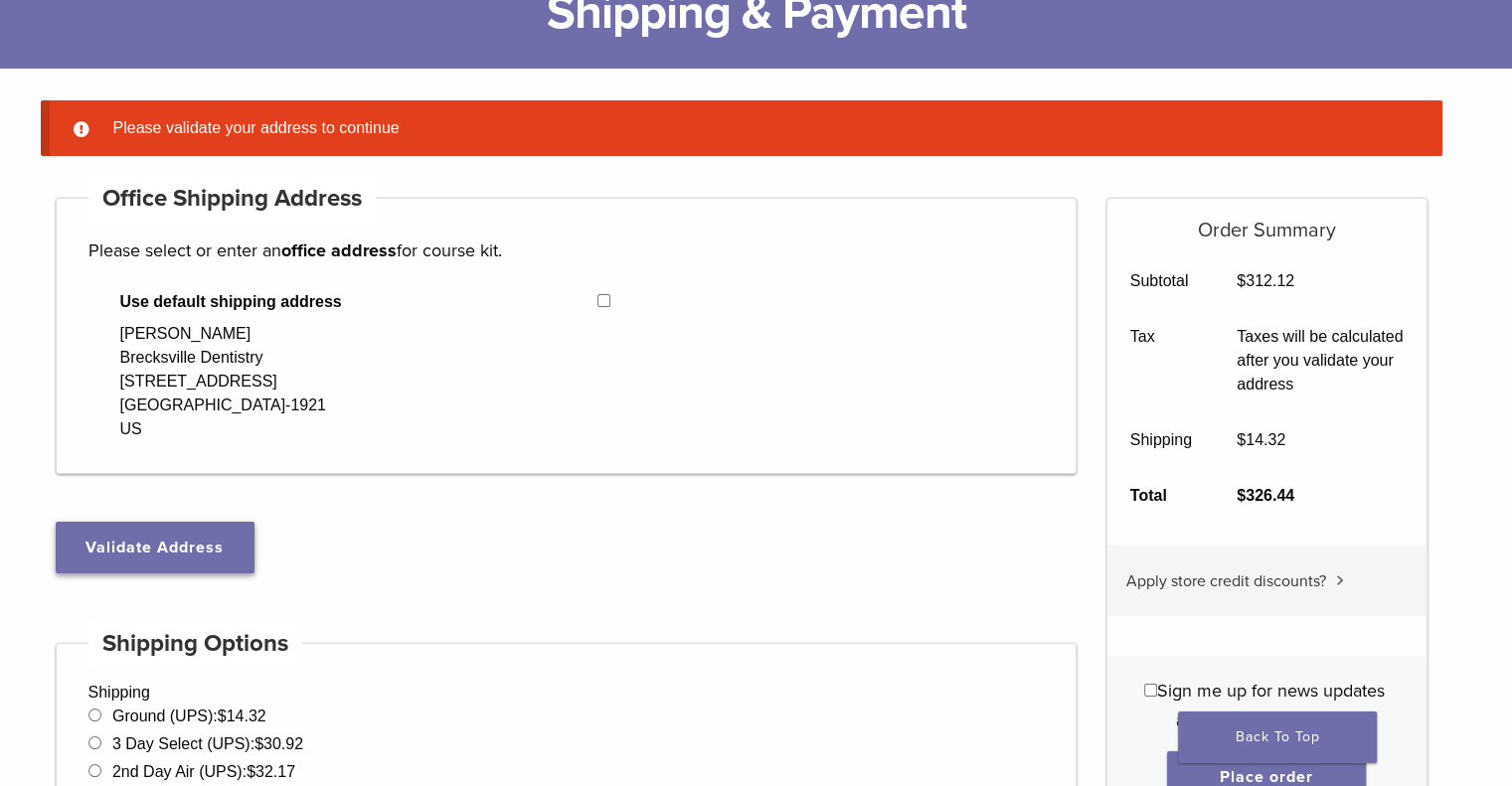 click on "Validate Address" at bounding box center [155, 548] 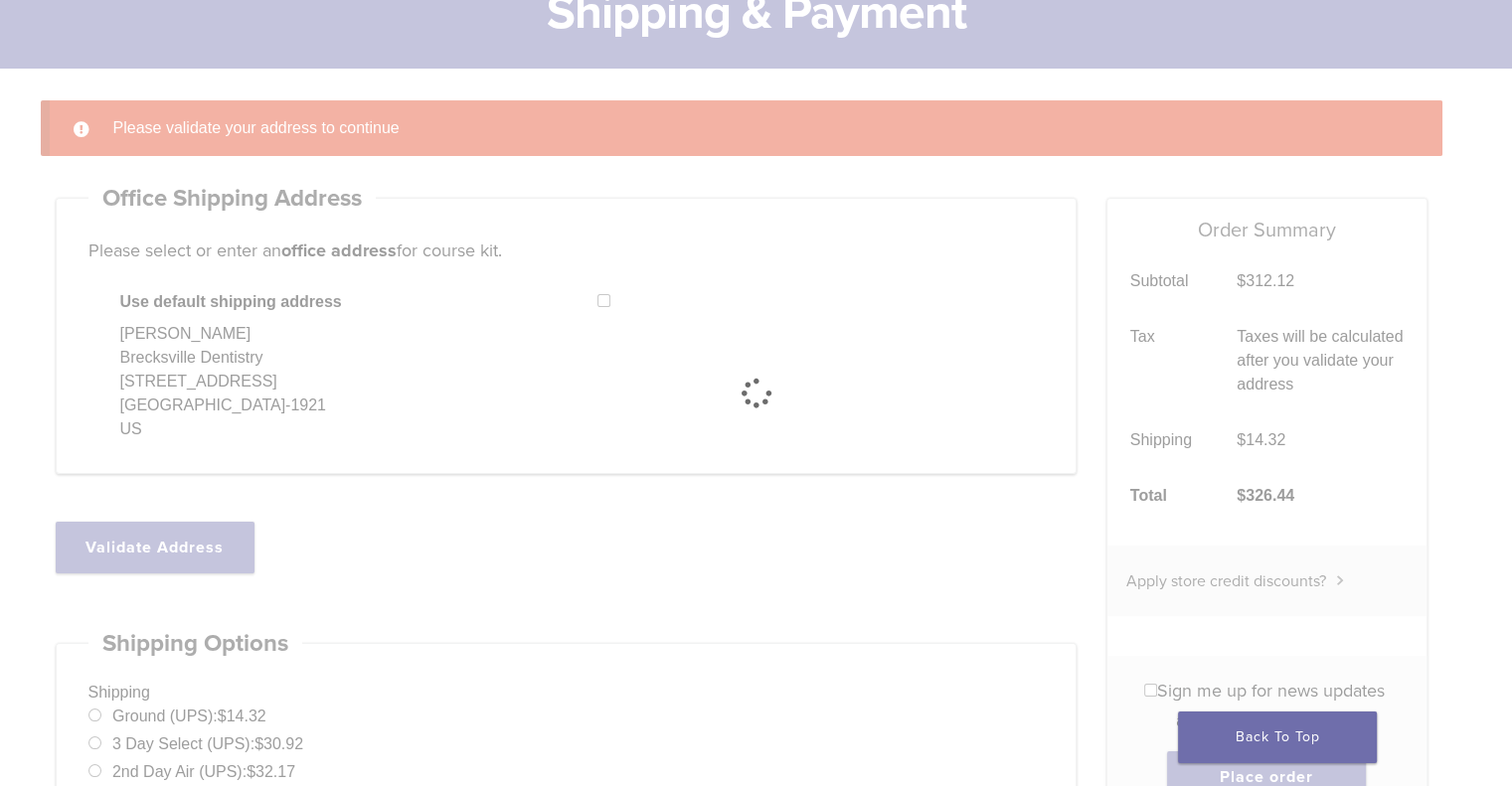 select on "**" 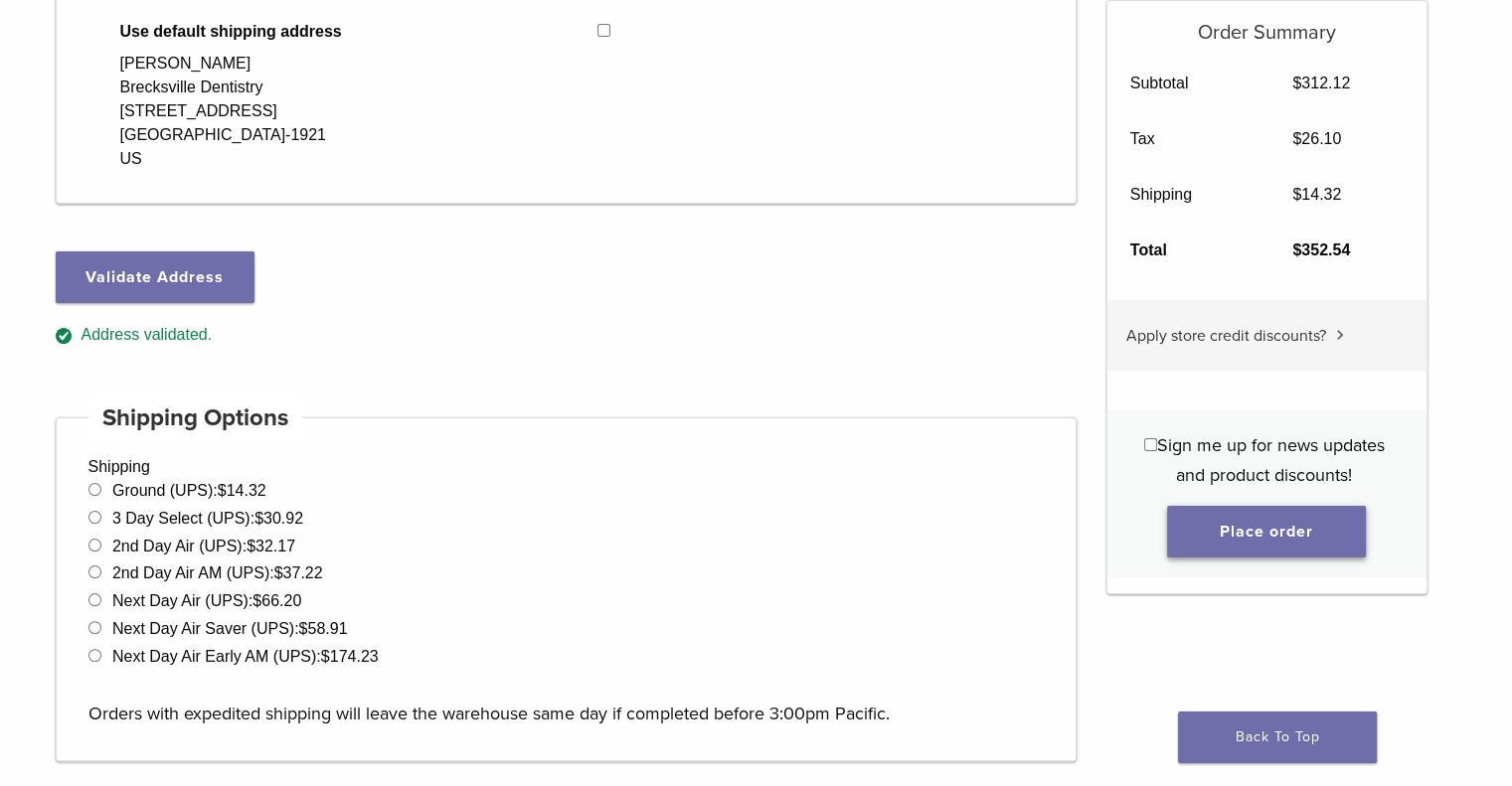 scroll, scrollTop: 355, scrollLeft: 0, axis: vertical 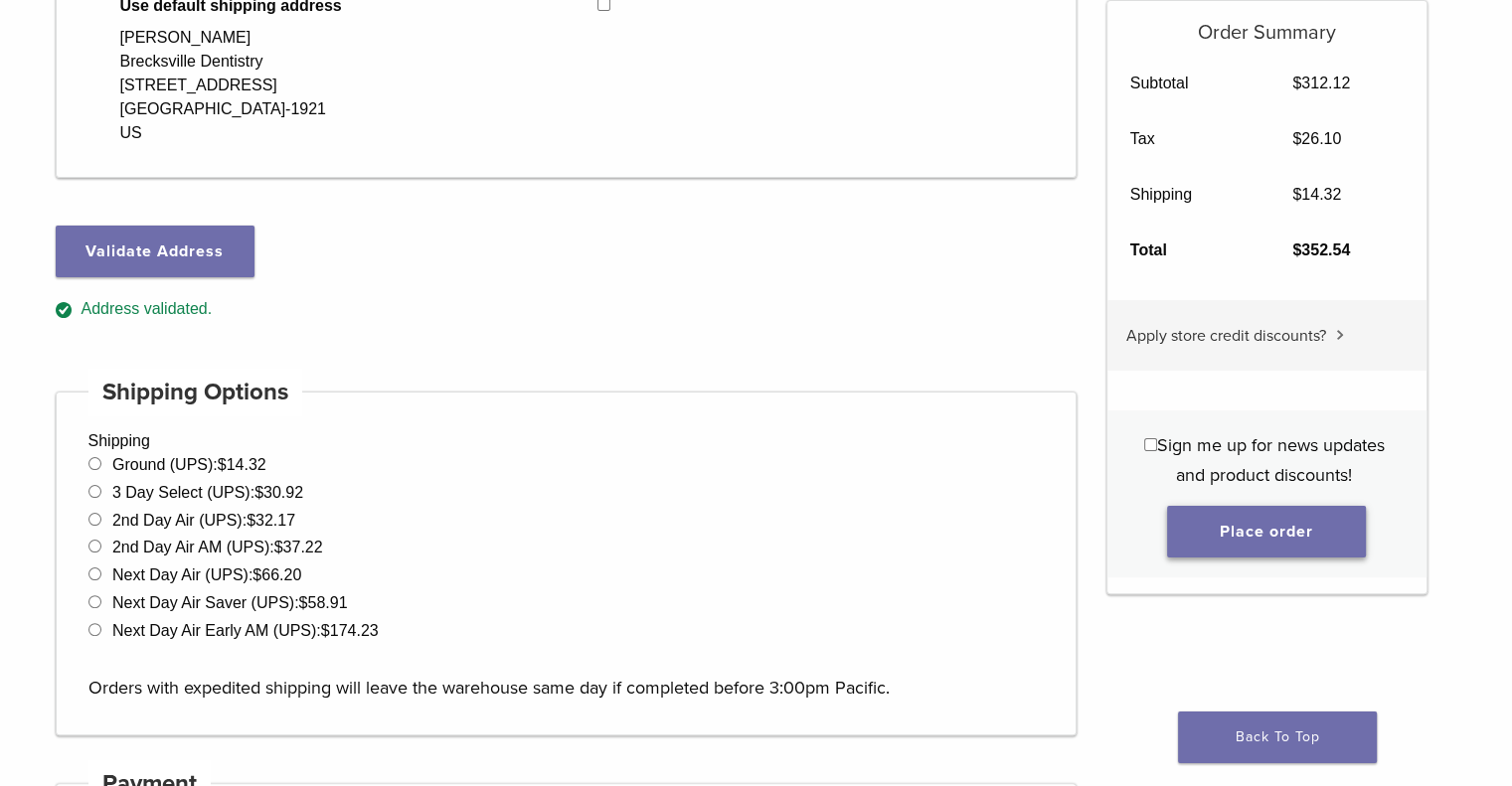 click on "Place order" at bounding box center [1266, 532] 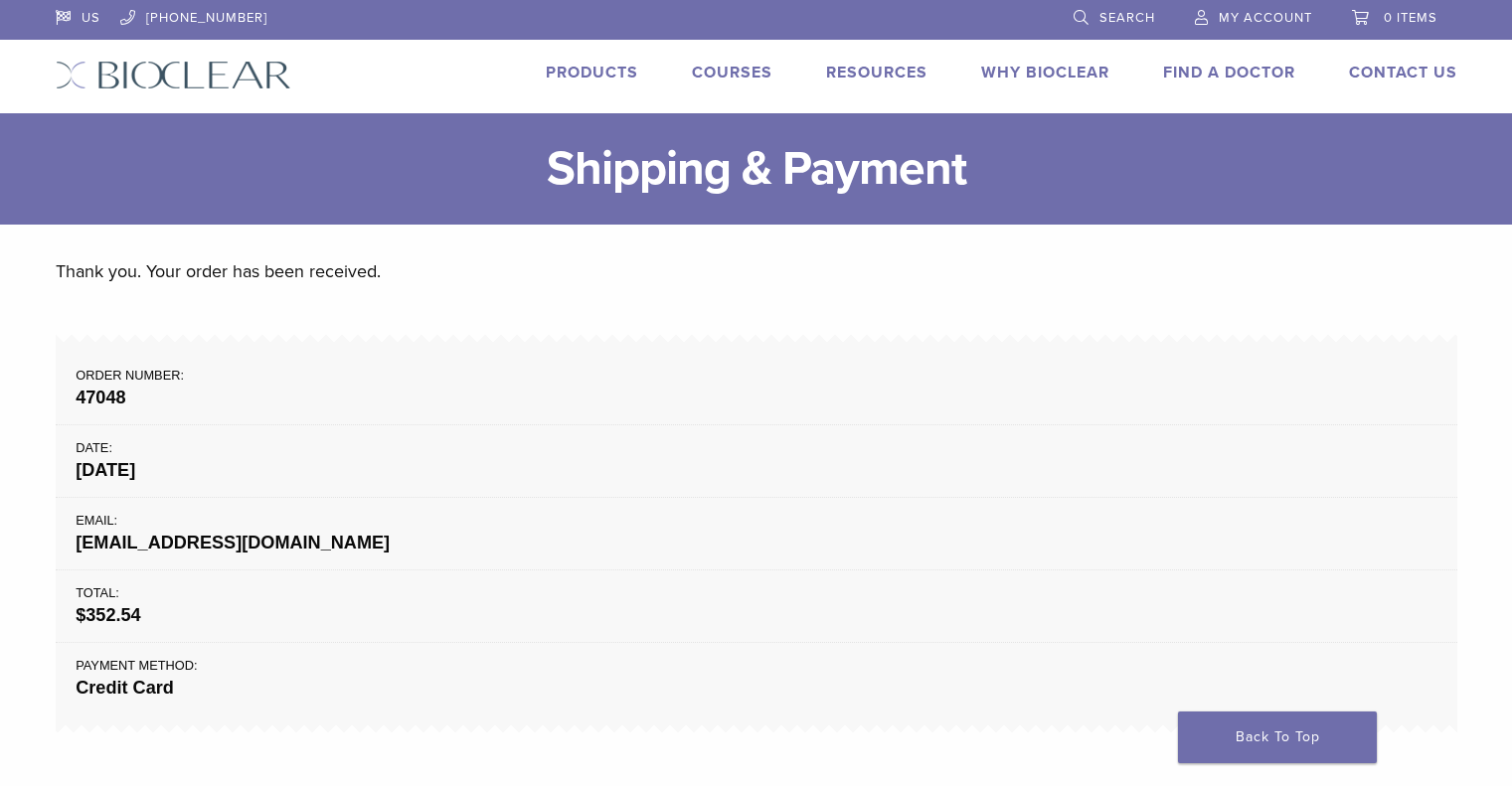 scroll, scrollTop: 0, scrollLeft: 0, axis: both 